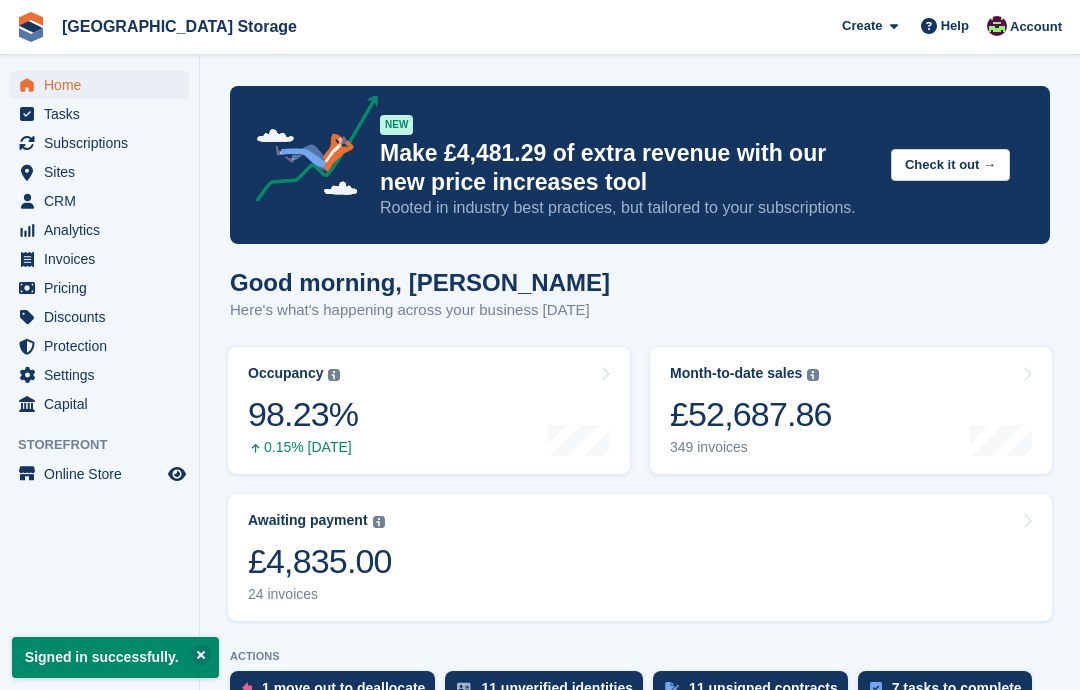 scroll, scrollTop: 0, scrollLeft: 0, axis: both 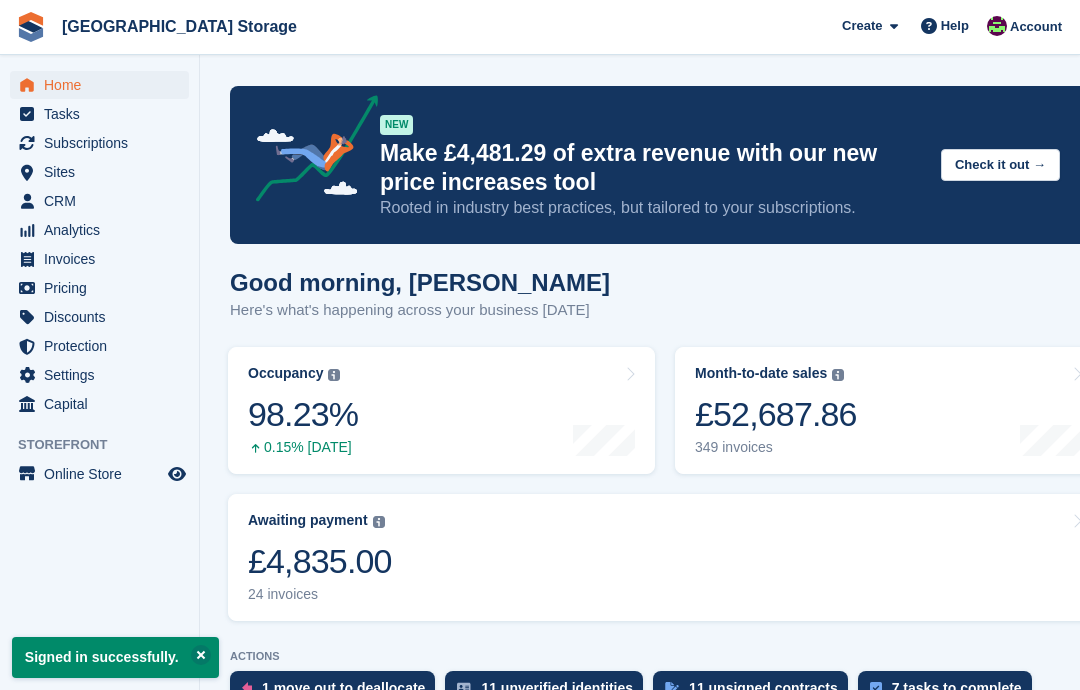 click on "Subscriptions" at bounding box center (104, 143) 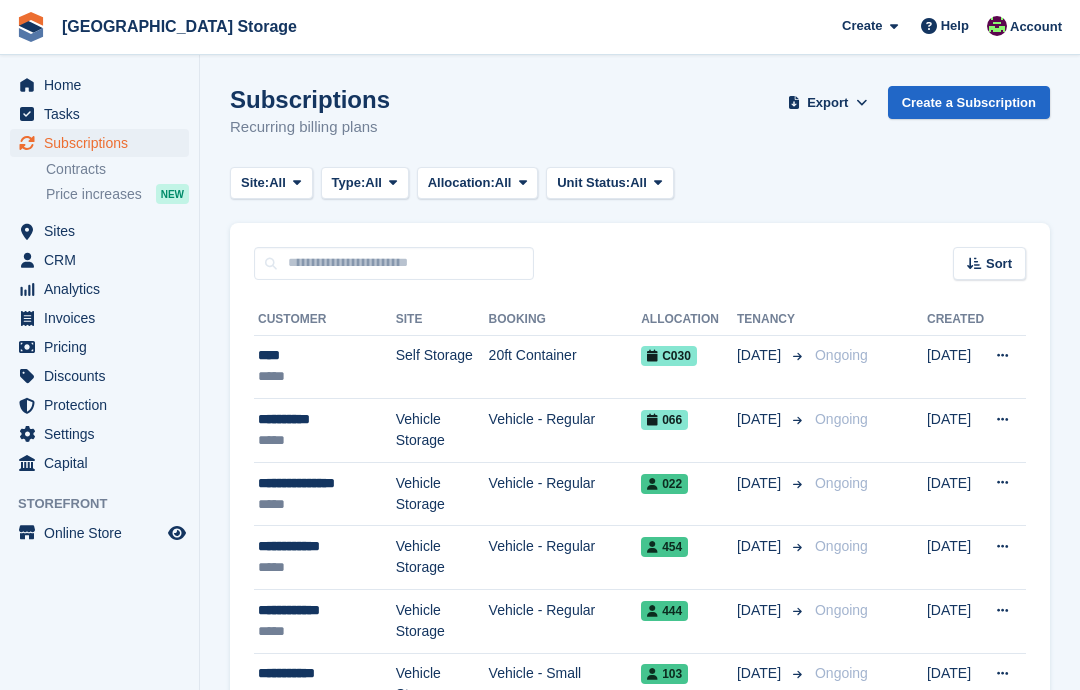 scroll, scrollTop: 0, scrollLeft: 0, axis: both 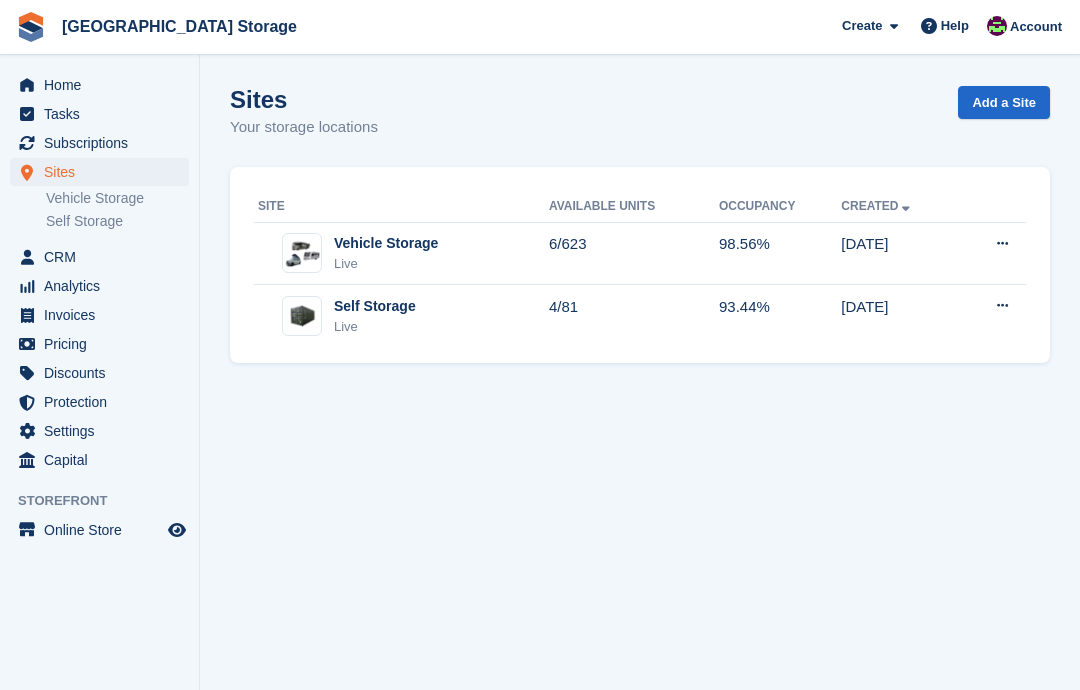 click on "Vehicle Storage" at bounding box center [386, 243] 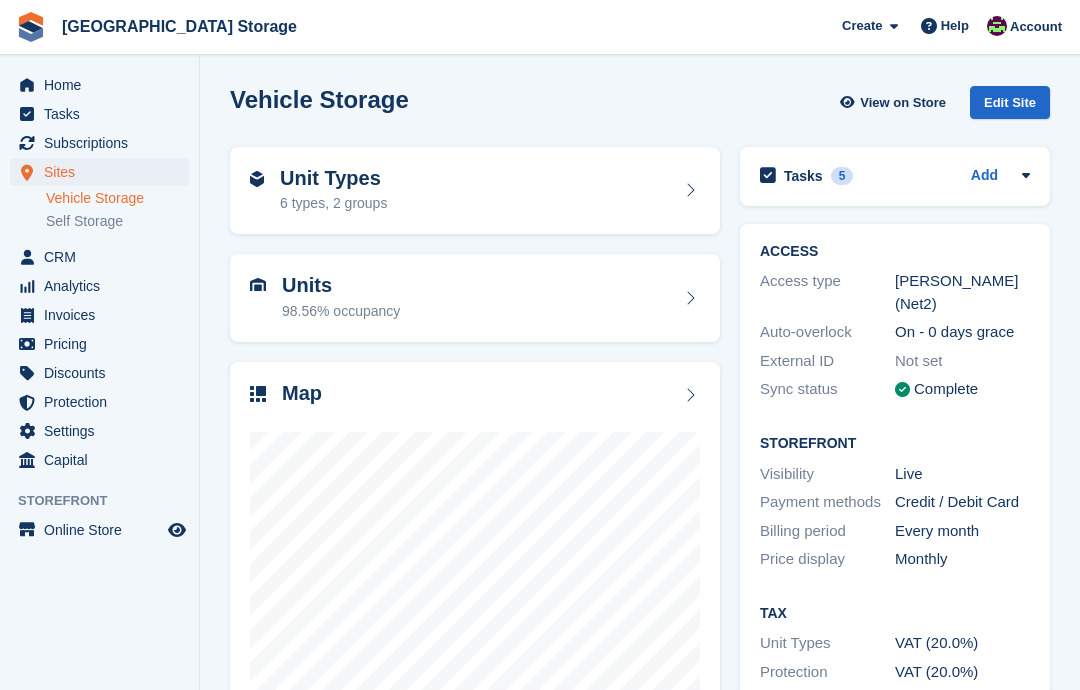 click on "98.56% occupancy" at bounding box center [341, 311] 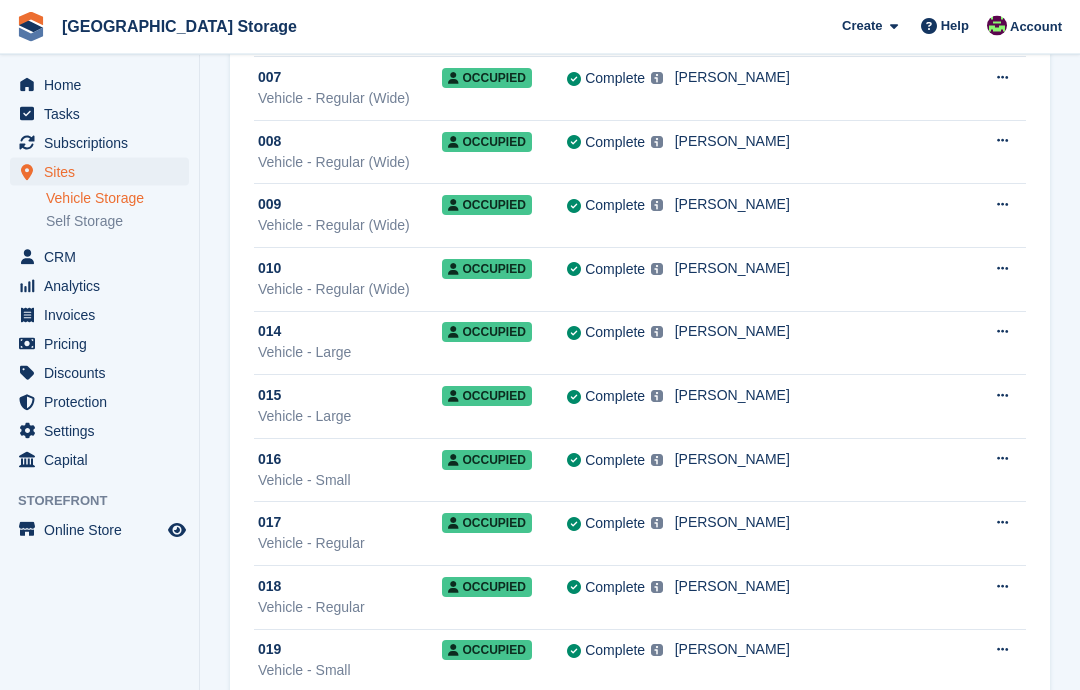 scroll, scrollTop: 577, scrollLeft: 0, axis: vertical 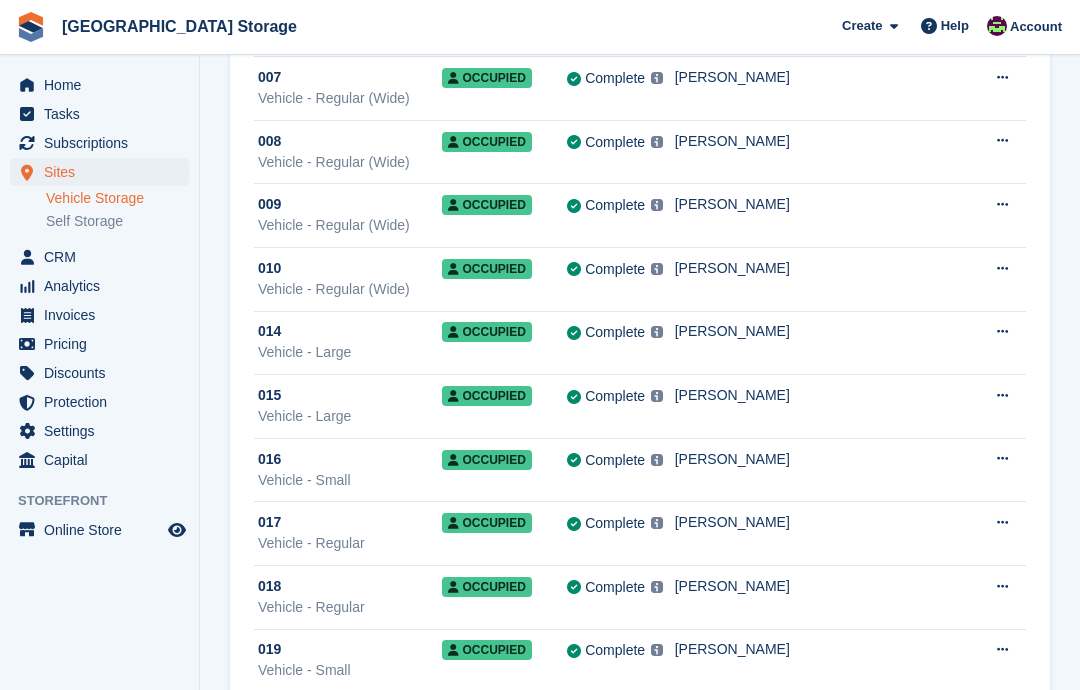 click on "Vehicle - Large" at bounding box center (350, 352) 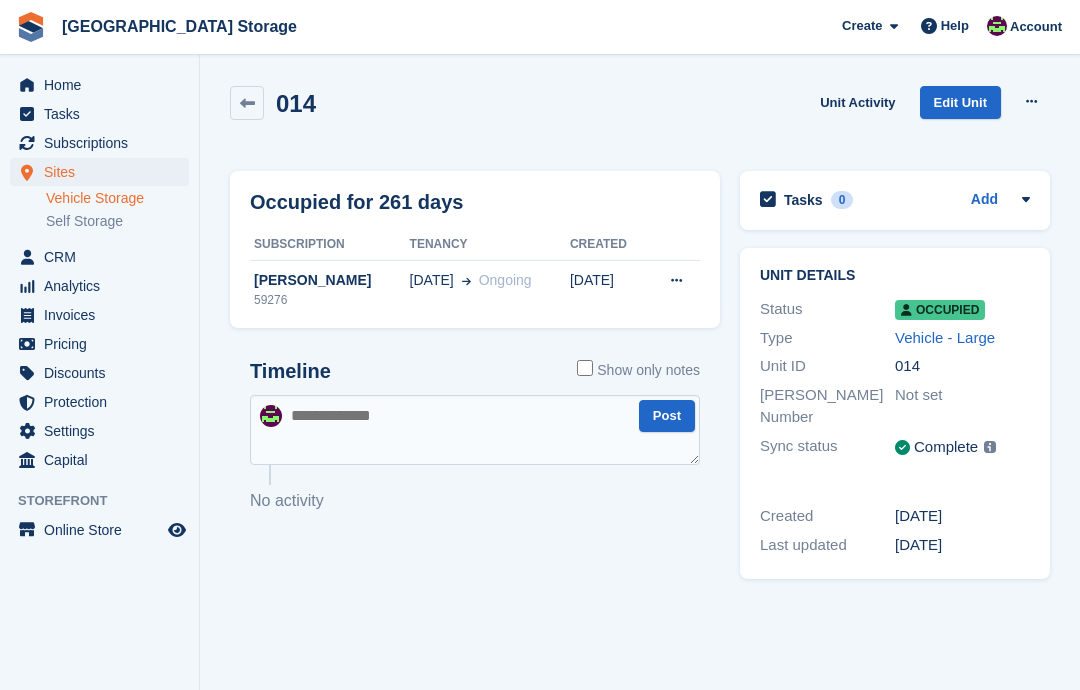 scroll, scrollTop: 80, scrollLeft: 0, axis: vertical 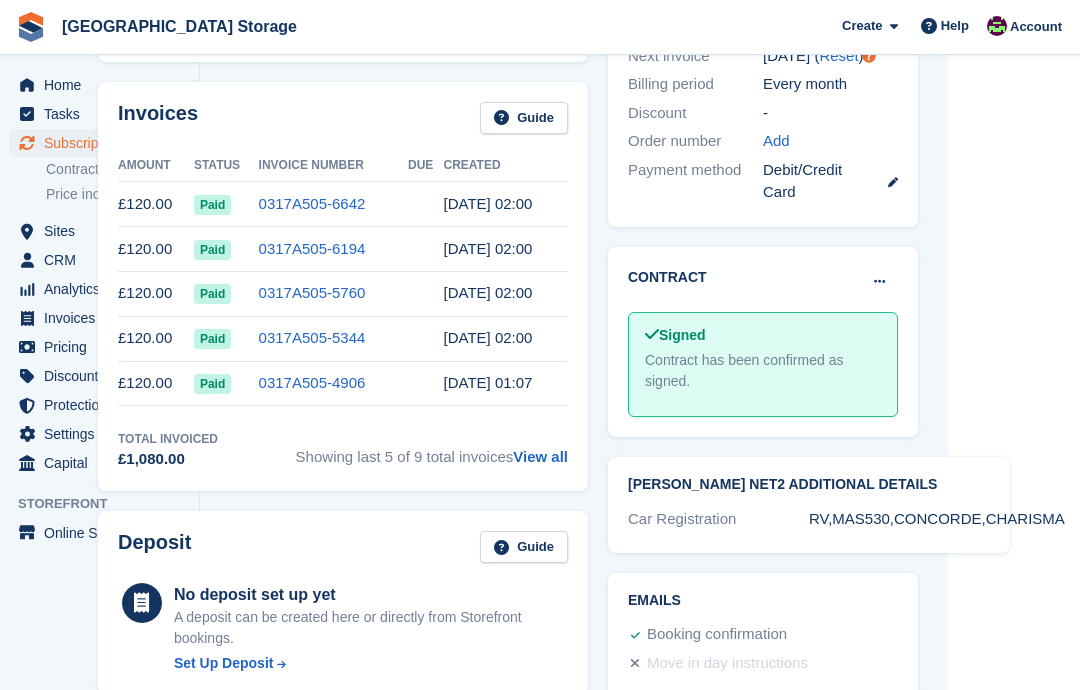 click at bounding box center [1086, 519] 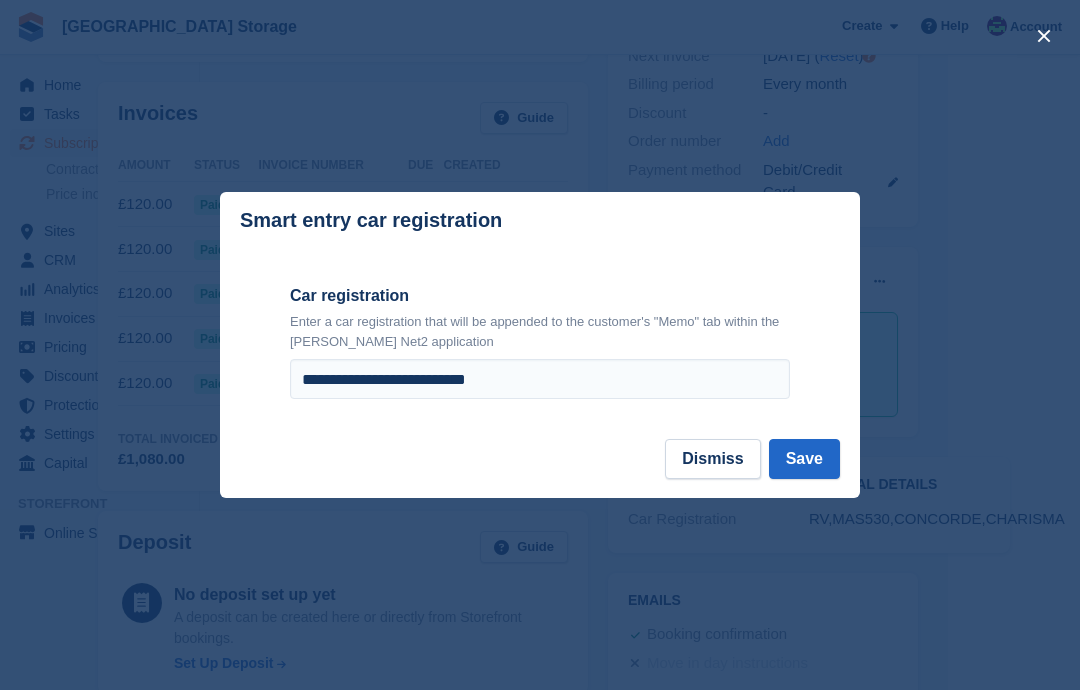 click at bounding box center [1044, 36] 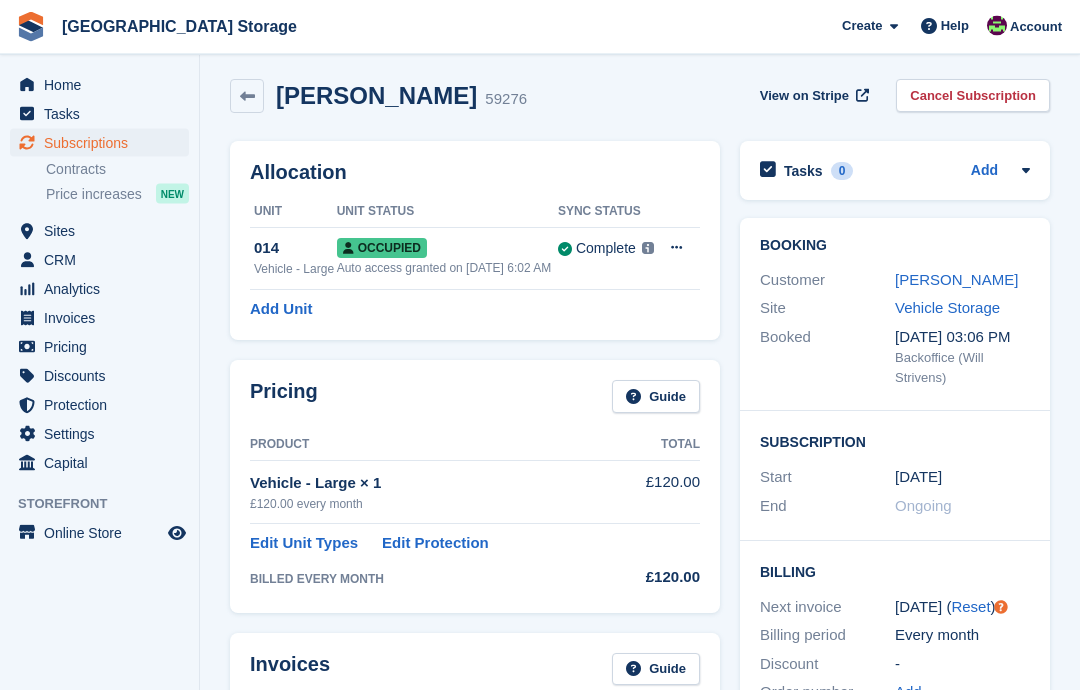 scroll, scrollTop: 0, scrollLeft: 0, axis: both 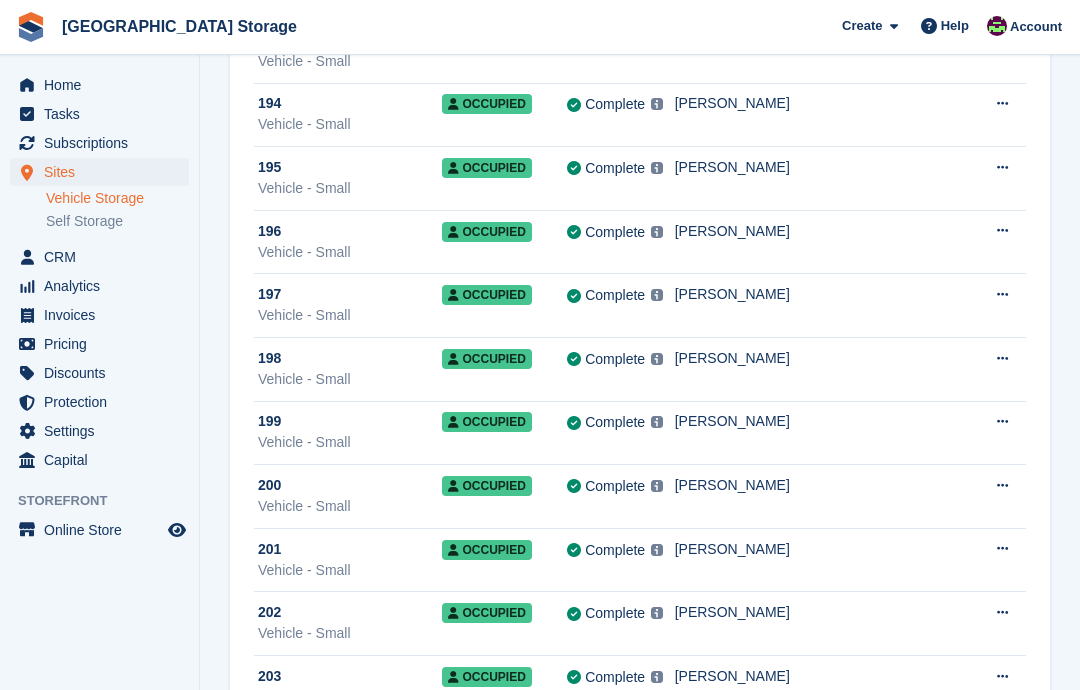click on "Vehicle - Small" at bounding box center [350, 506] 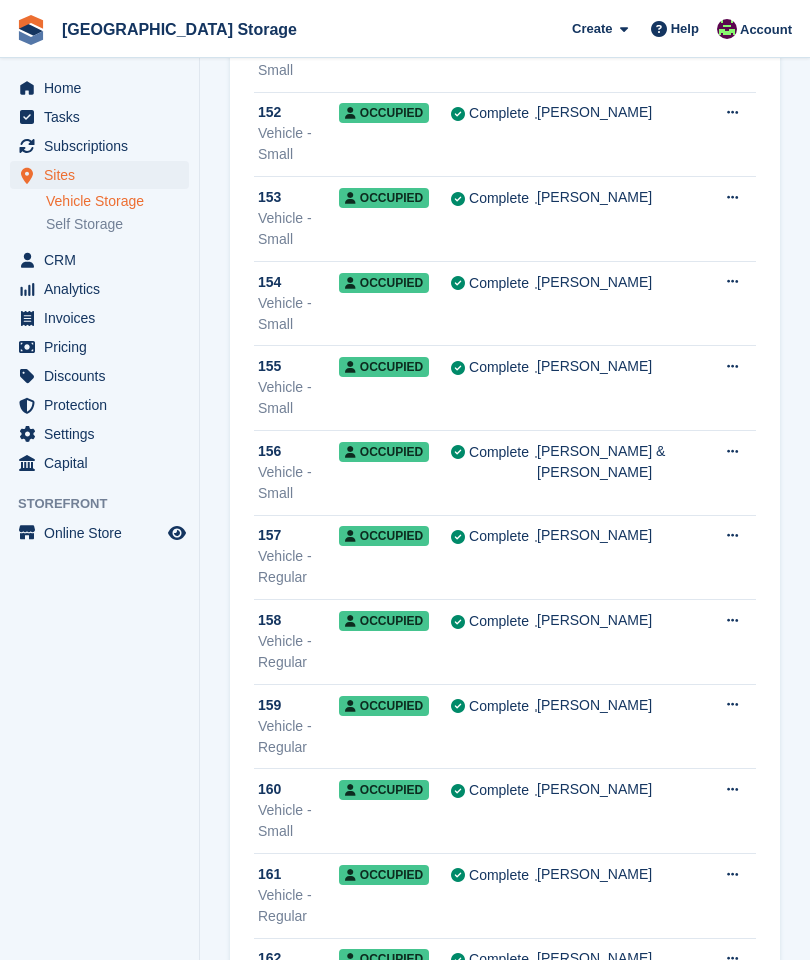 scroll, scrollTop: 11621, scrollLeft: 0, axis: vertical 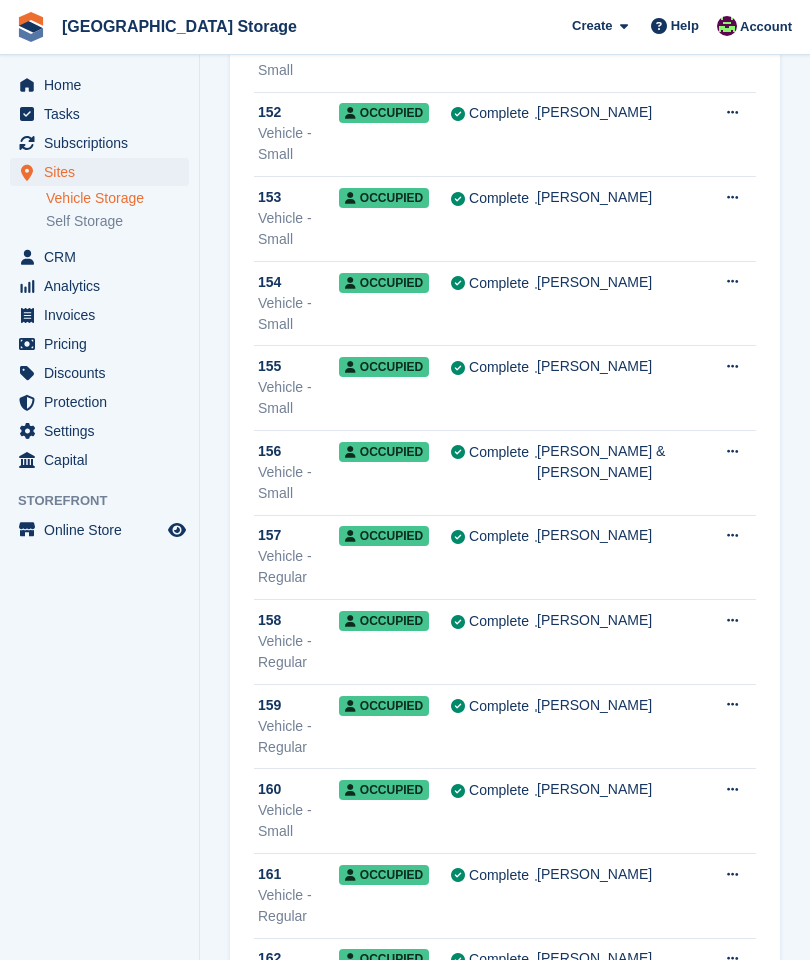 click on "Complete" at bounding box center [499, 4280] 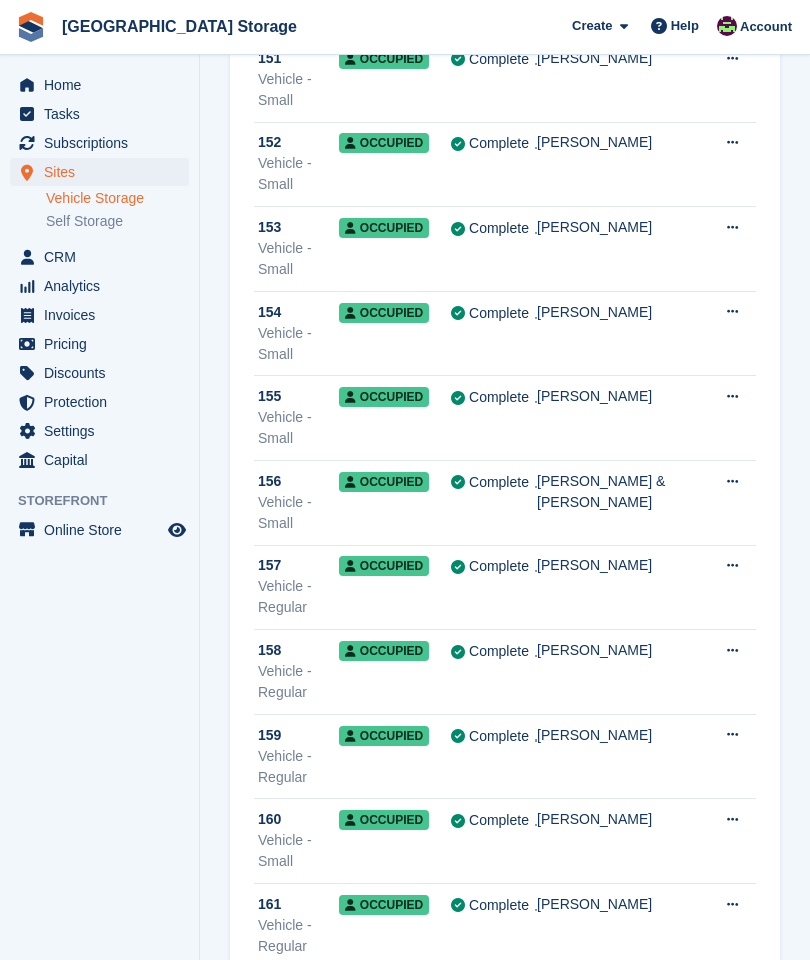 scroll, scrollTop: 11590, scrollLeft: 0, axis: vertical 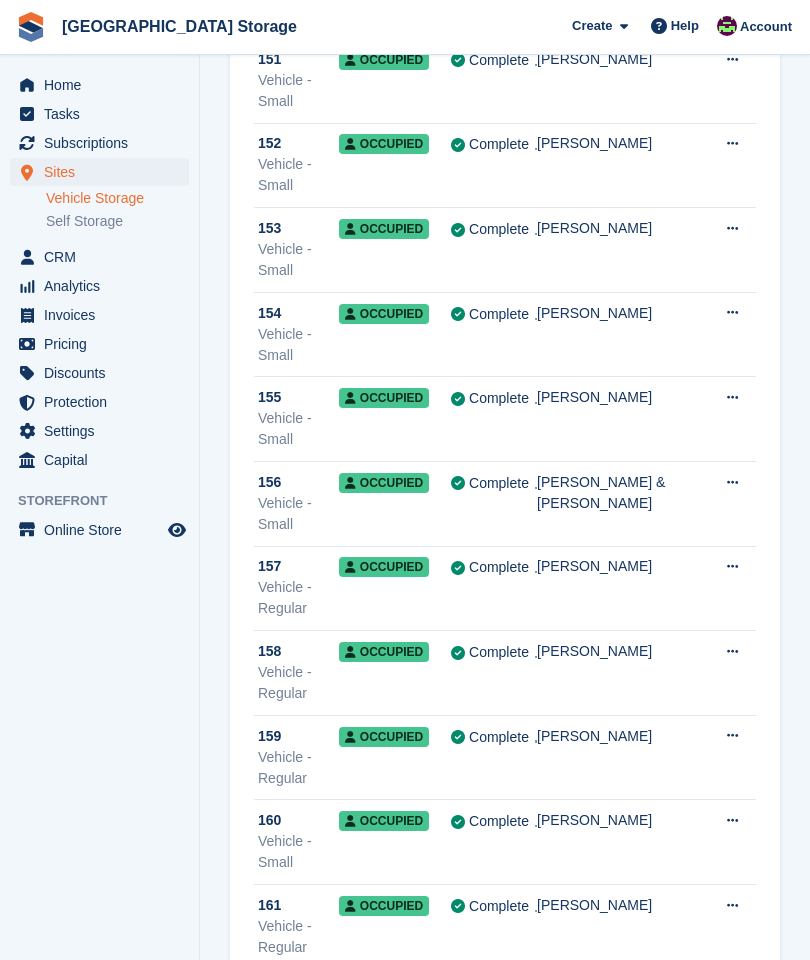 click on "Michael Smith" at bounding box center [625, 4247] 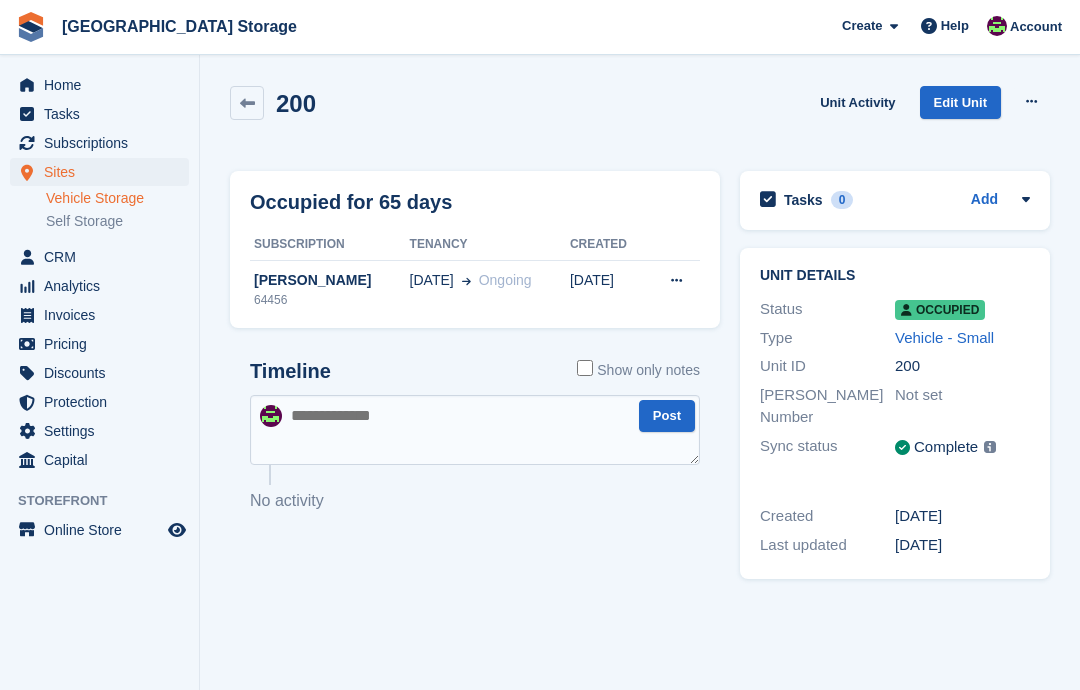 scroll, scrollTop: 0, scrollLeft: 0, axis: both 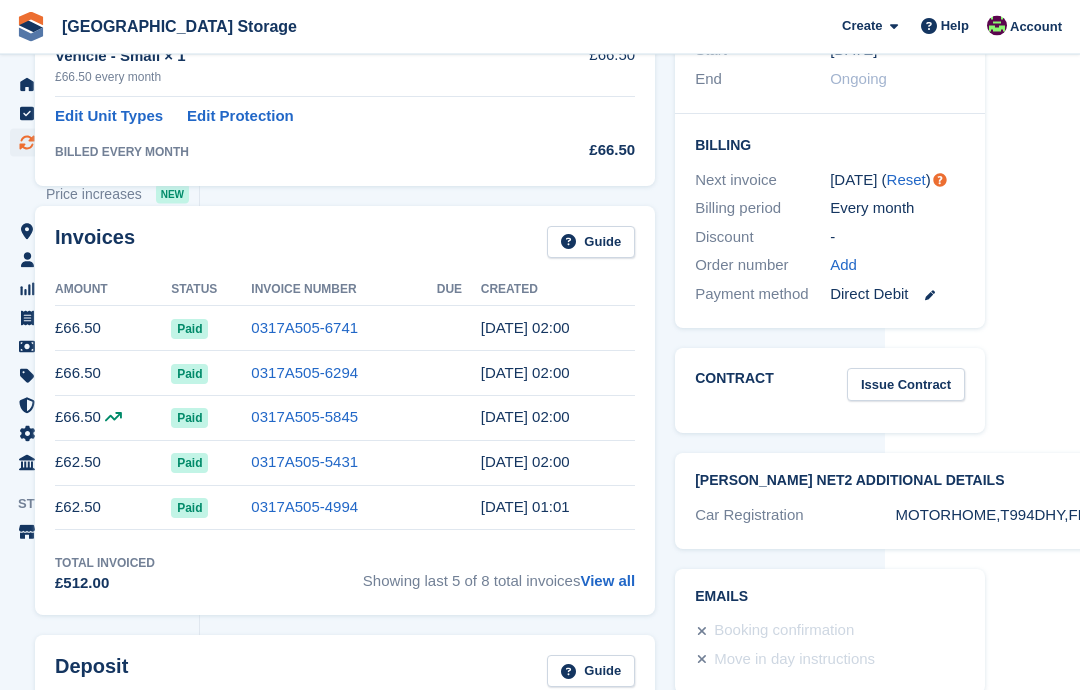 click on "Gatewick Farm Storage
Create
Subscription
Invoice
Contact
Deal
Discount
Page
Help
Chat Support
Submit a support request
Help Center
Get answers to Stora questions
What's New" at bounding box center (345, -88) 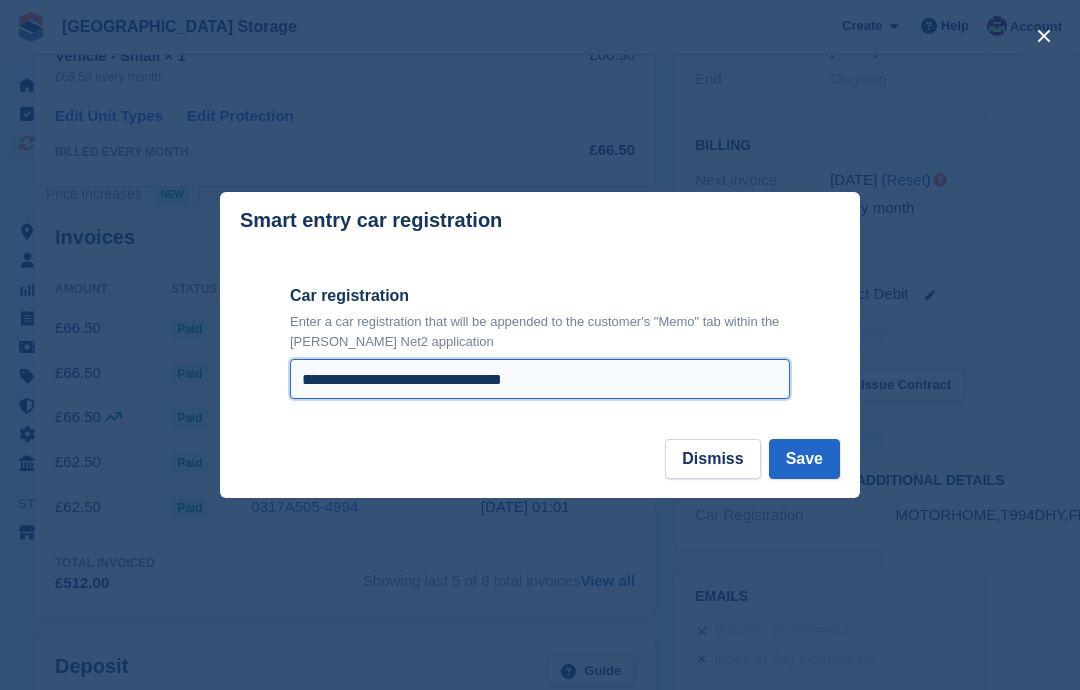 click on "**********" at bounding box center (540, 379) 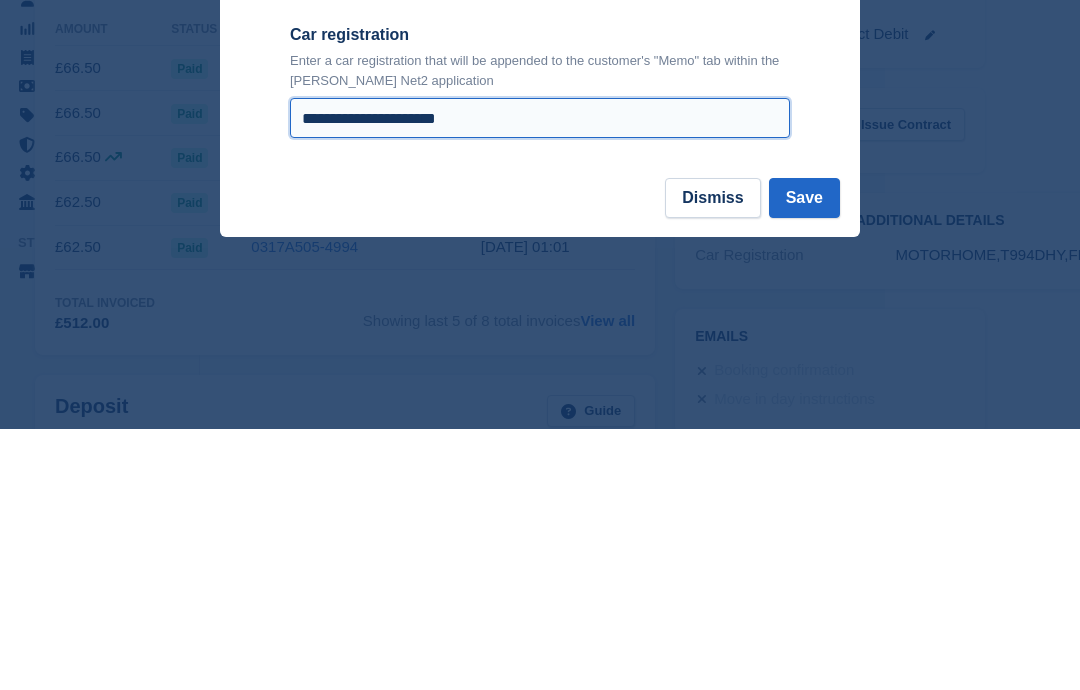 type on "**********" 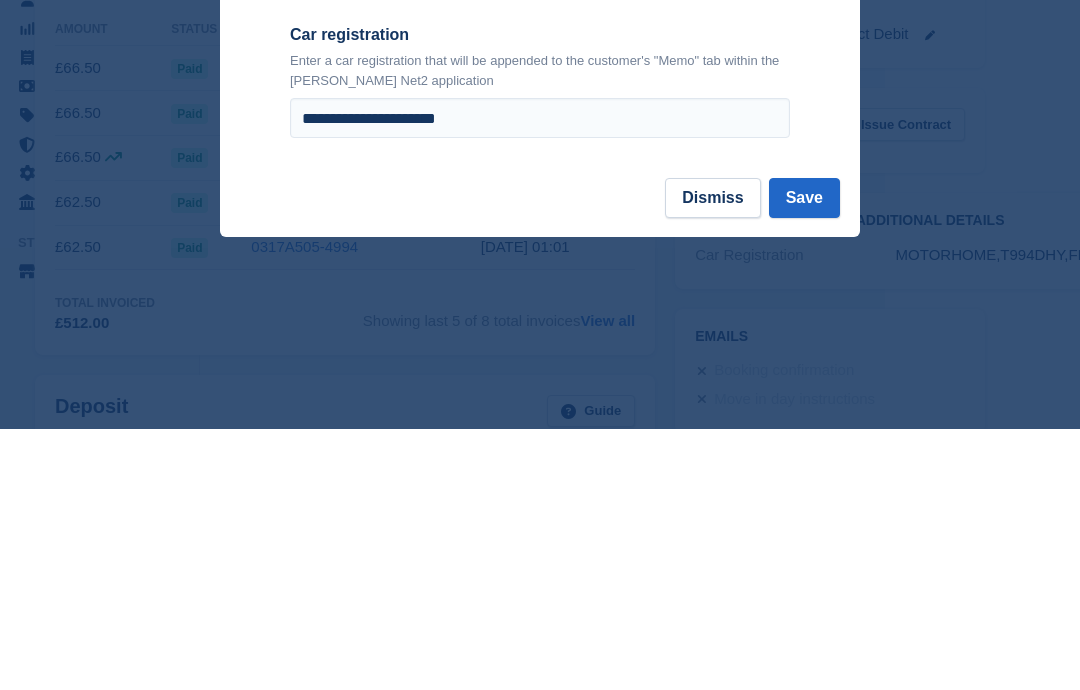 click on "Save" at bounding box center [804, 459] 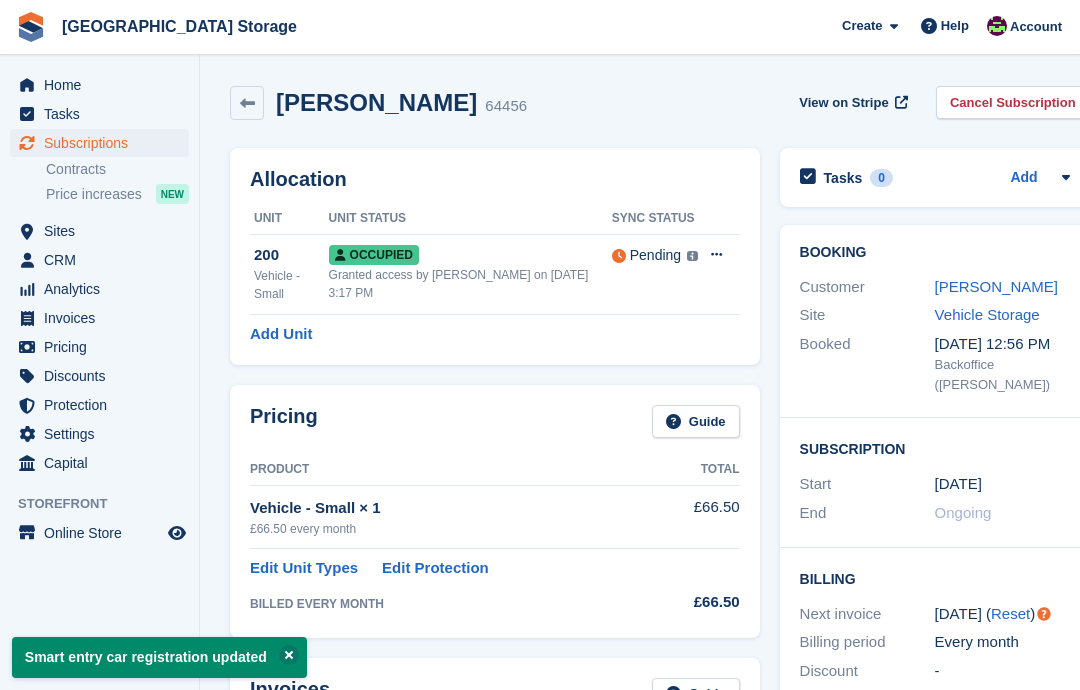 scroll, scrollTop: 4, scrollLeft: 0, axis: vertical 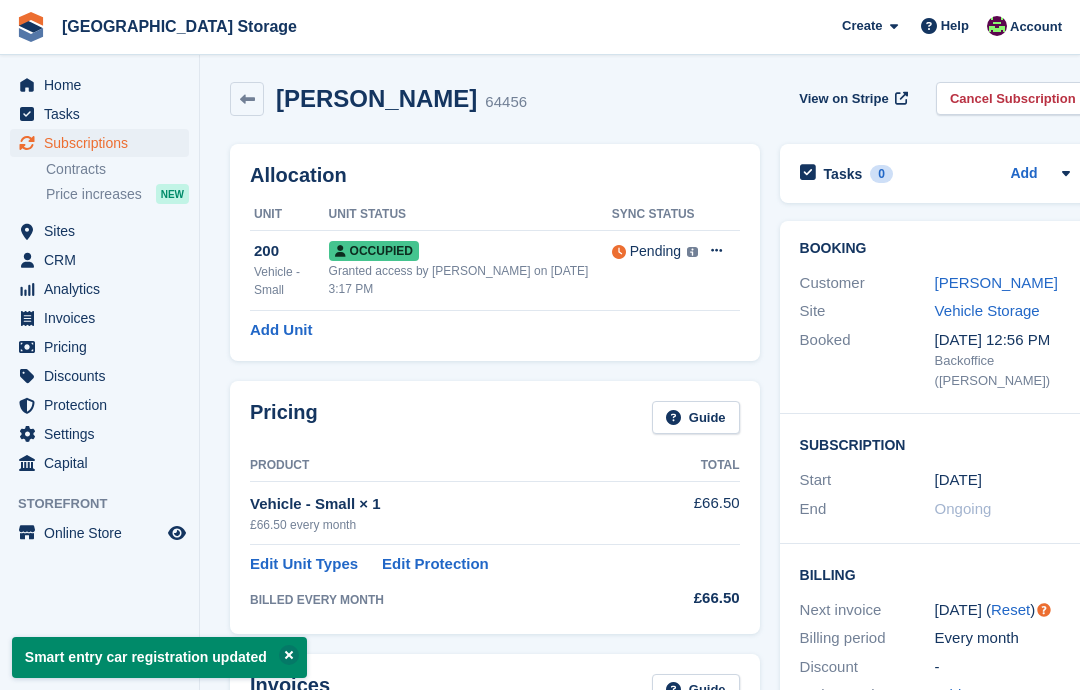 click at bounding box center [247, 99] 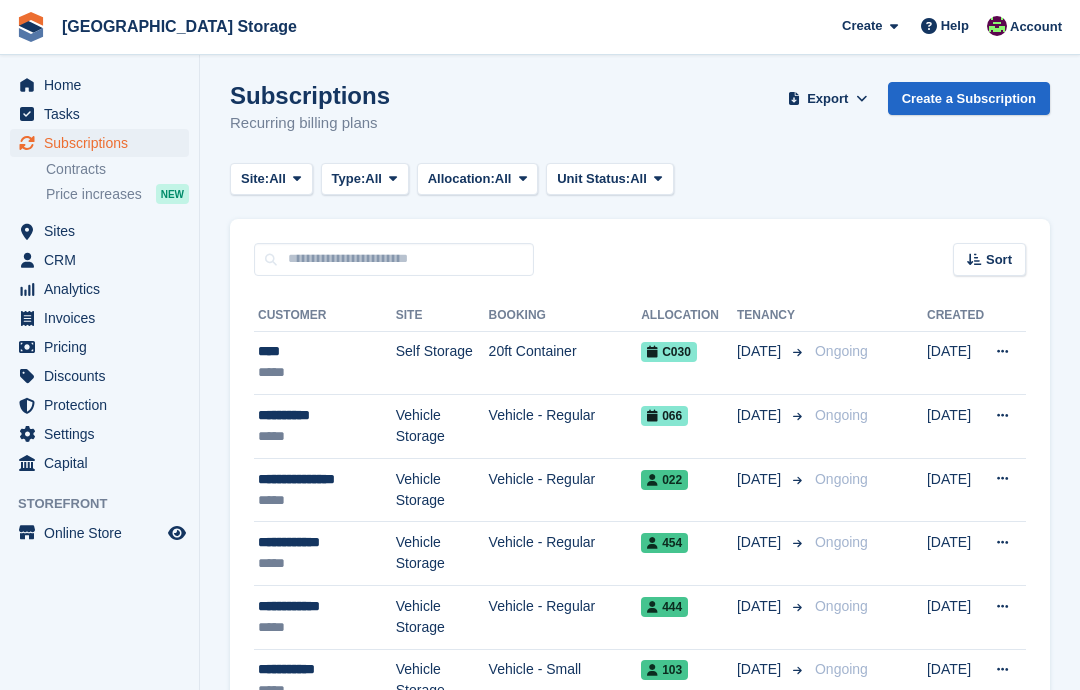 scroll, scrollTop: 0, scrollLeft: 0, axis: both 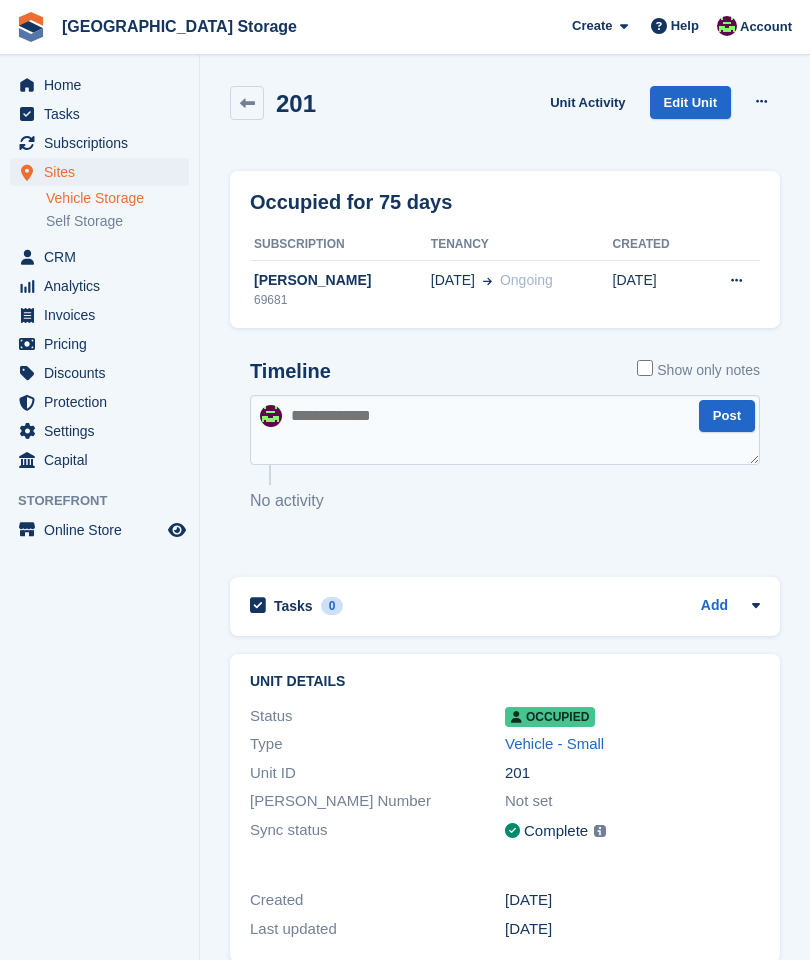 click on "Ongoing" at bounding box center [526, 280] 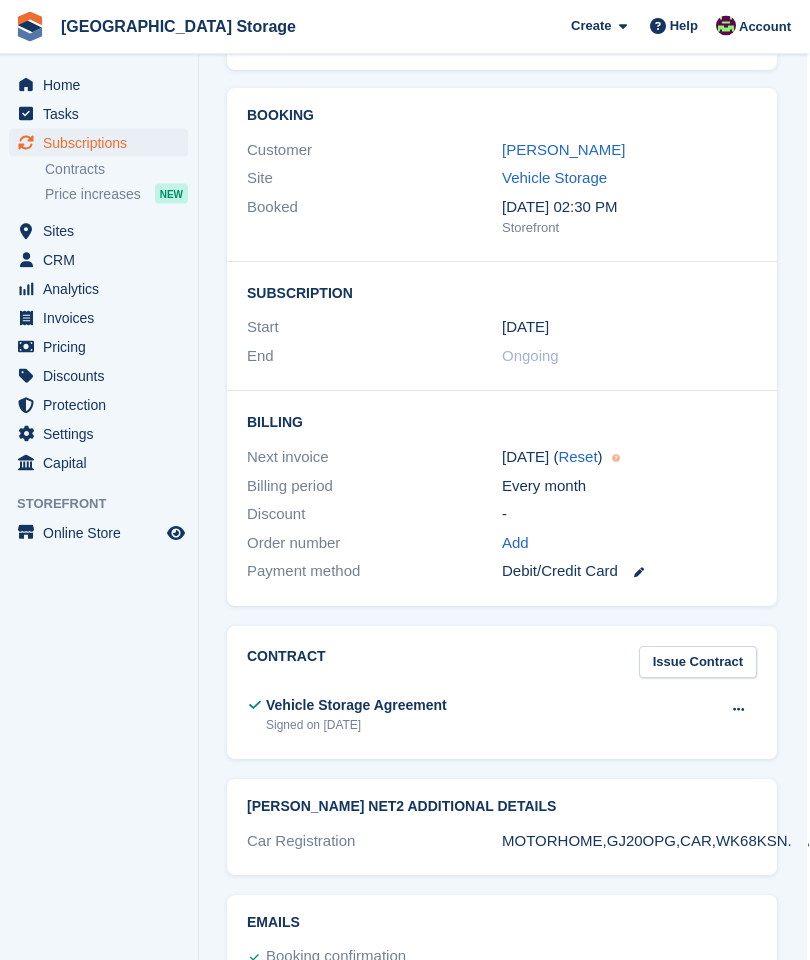 scroll, scrollTop: 1695, scrollLeft: 2, axis: both 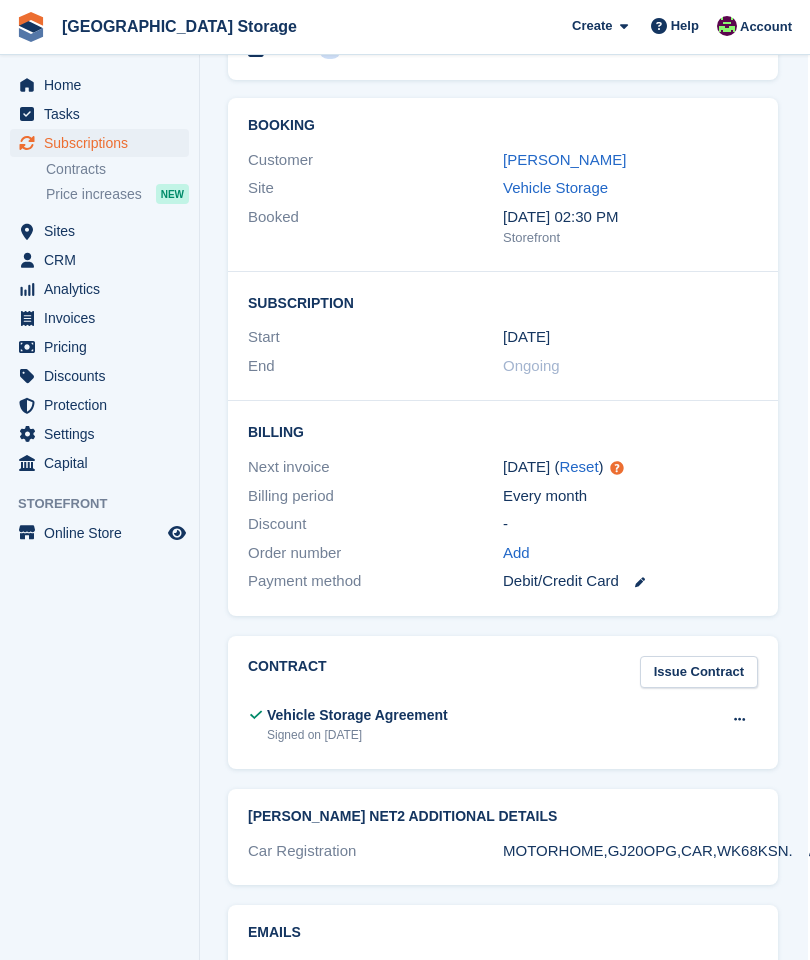 click at bounding box center (814, 851) 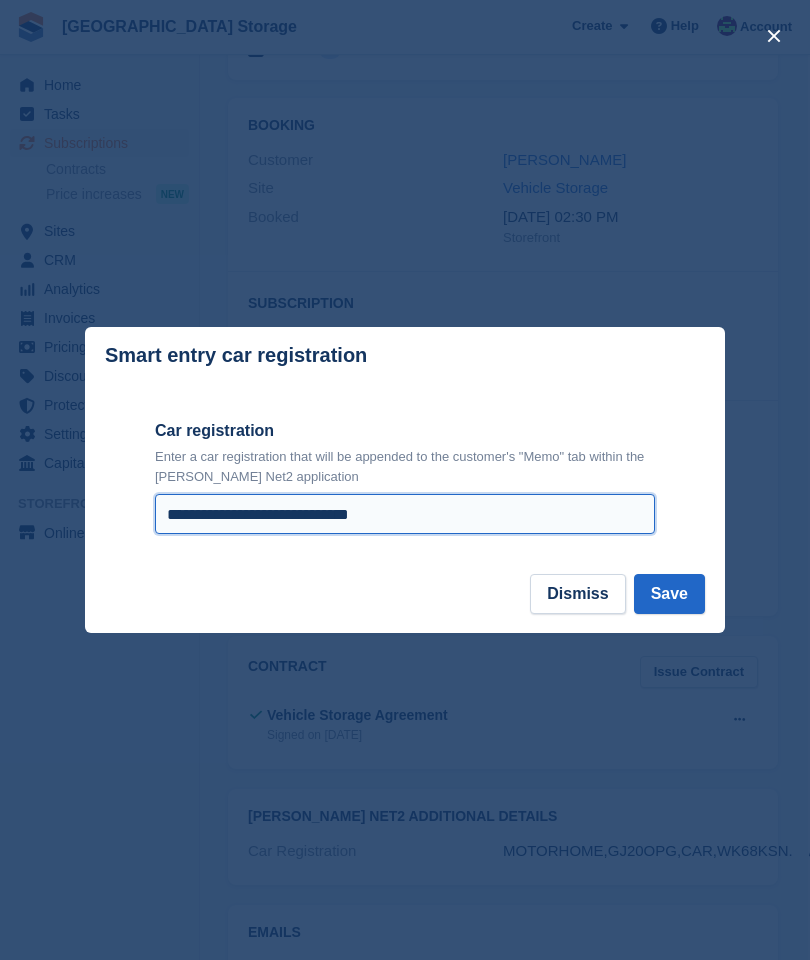 click on "**********" at bounding box center (405, 514) 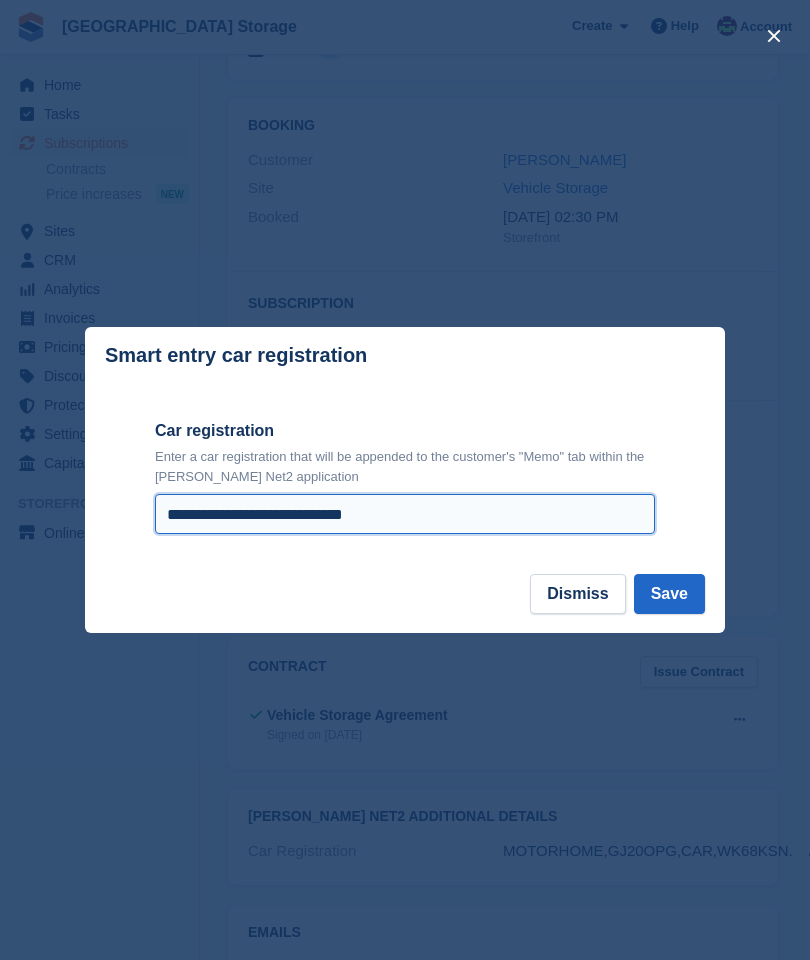 type on "**********" 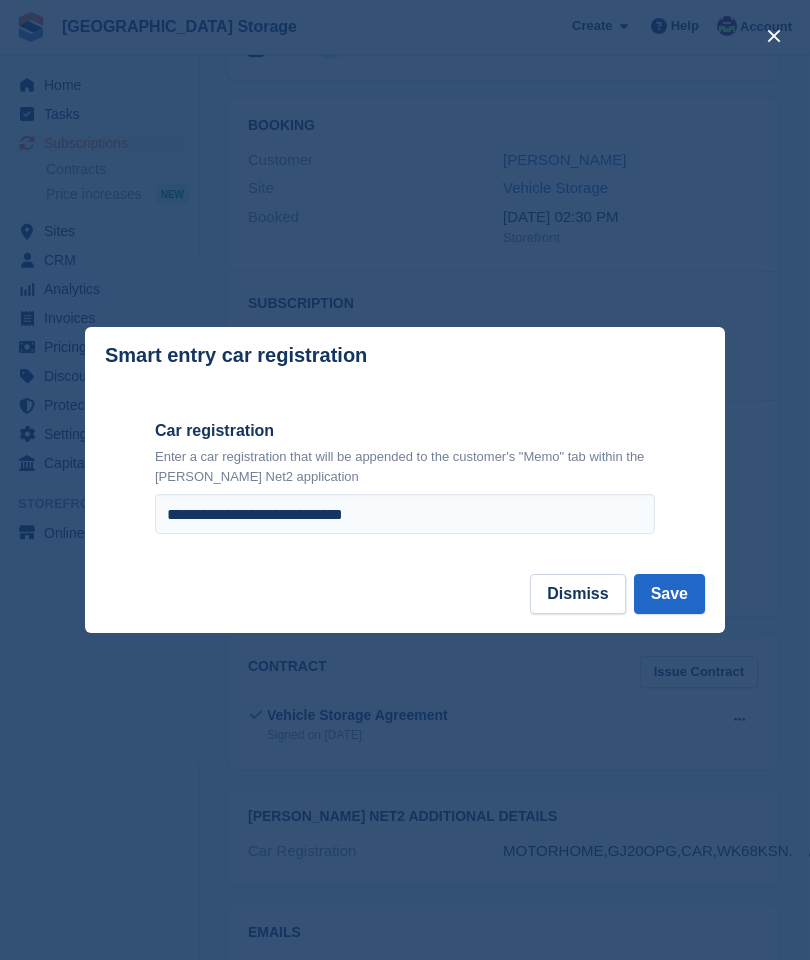 click on "Save" at bounding box center (669, 594) 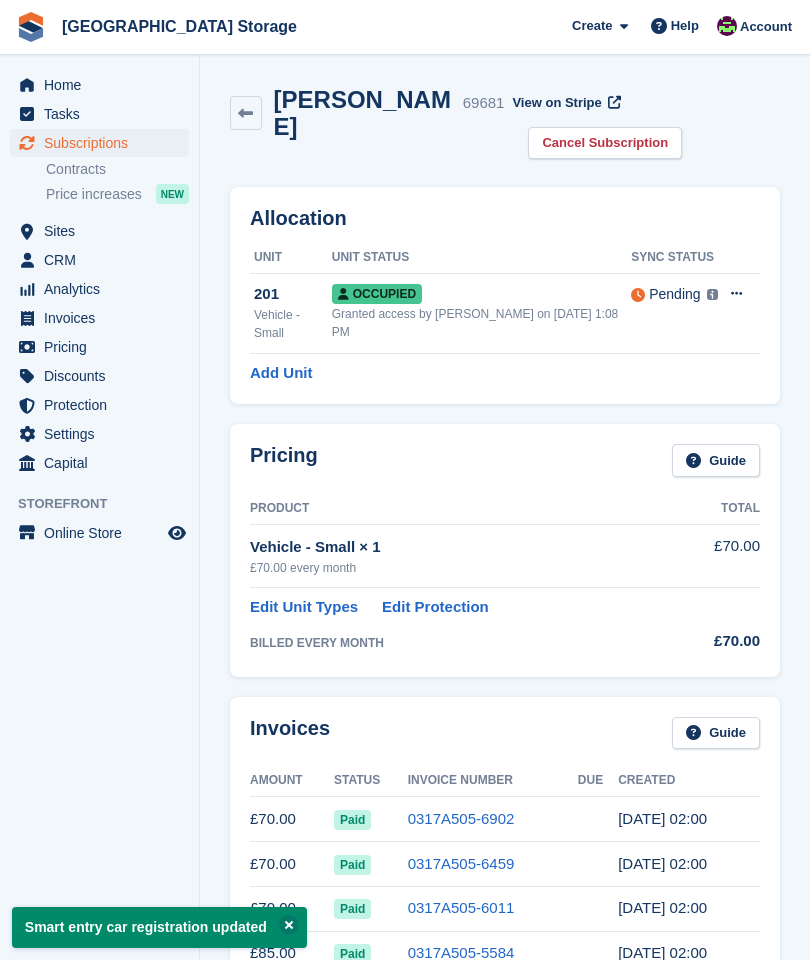 scroll, scrollTop: 39, scrollLeft: 0, axis: vertical 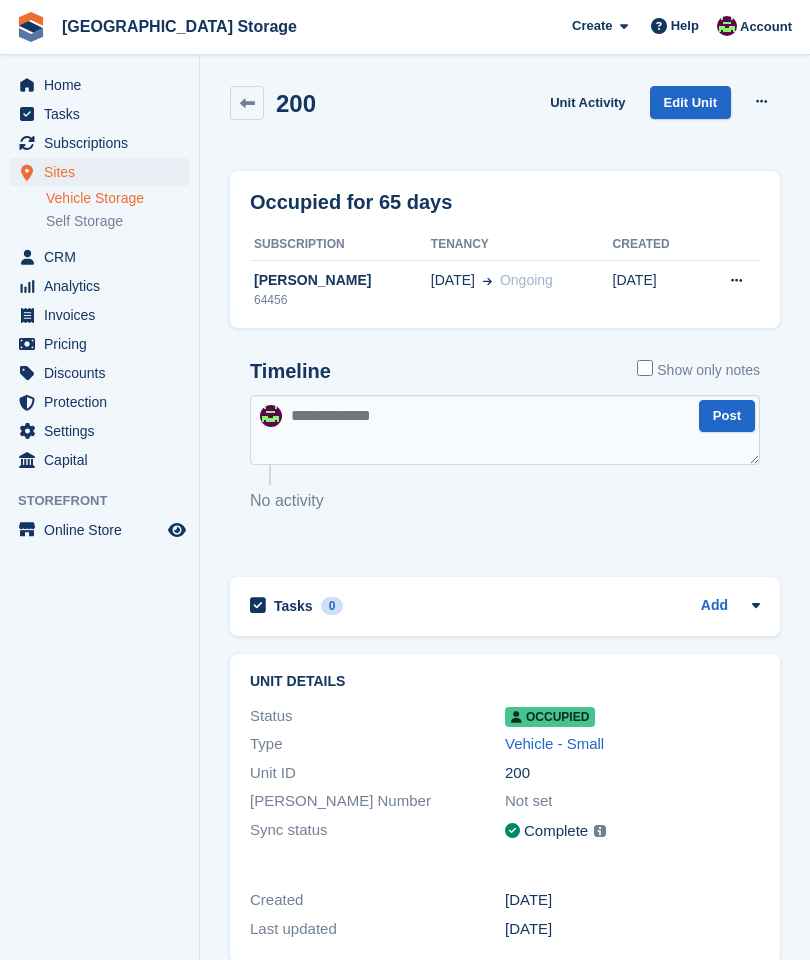 click on "Ongoing" at bounding box center [526, 280] 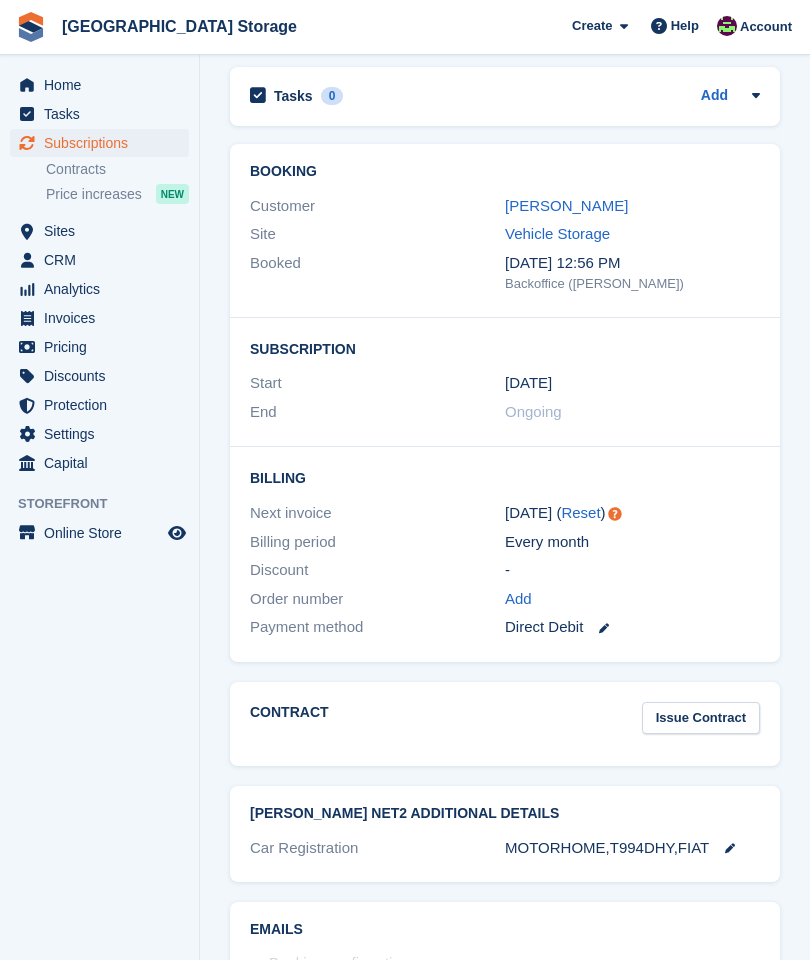 scroll, scrollTop: 1678, scrollLeft: 0, axis: vertical 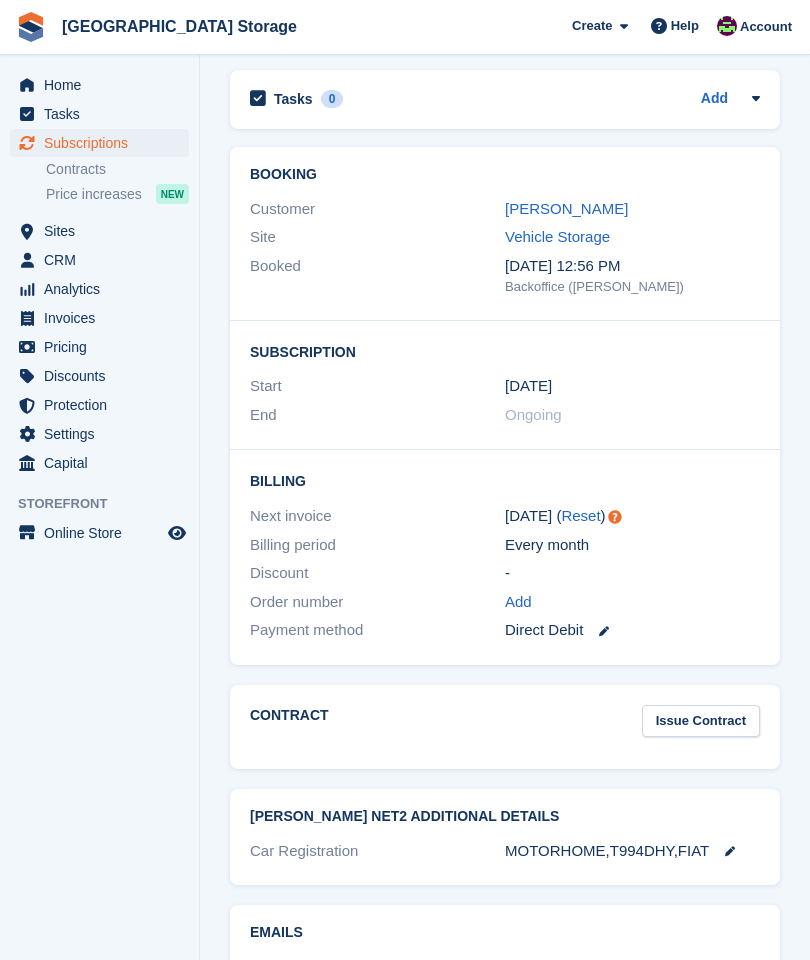 click at bounding box center (730, 851) 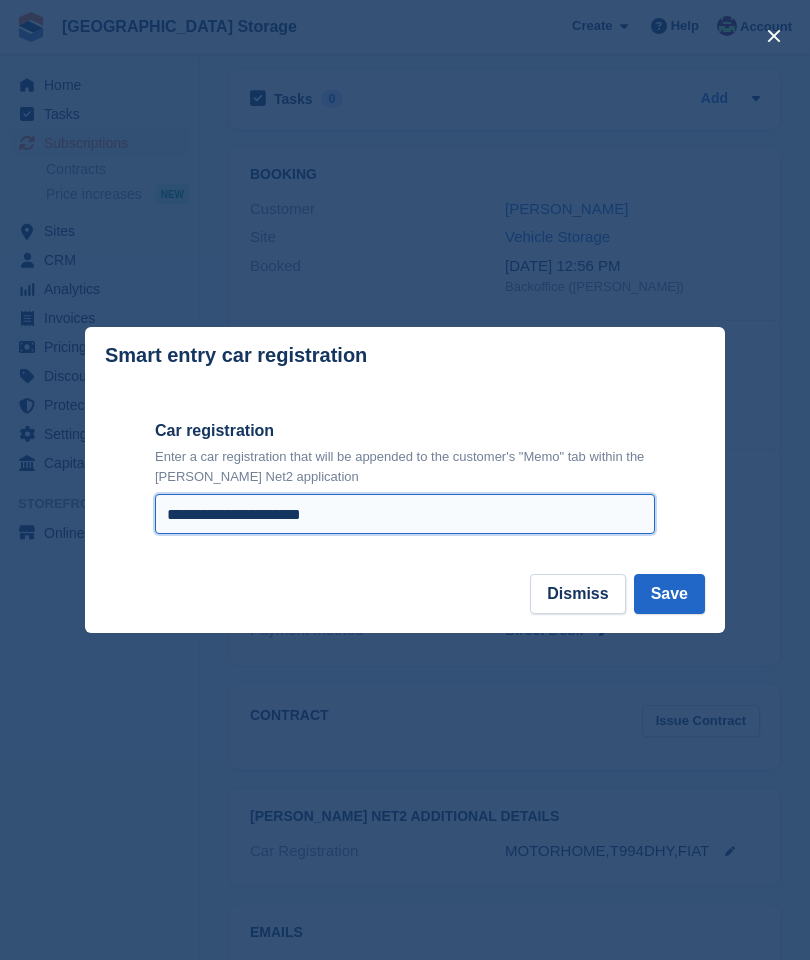 click on "**********" at bounding box center (405, 514) 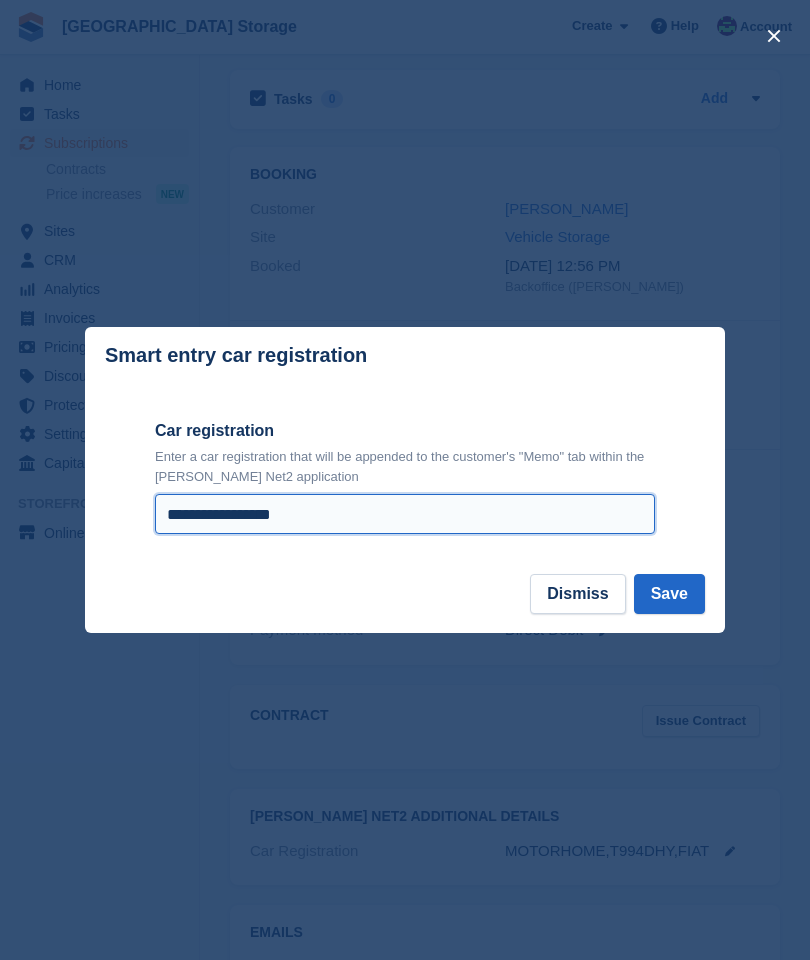 type on "**********" 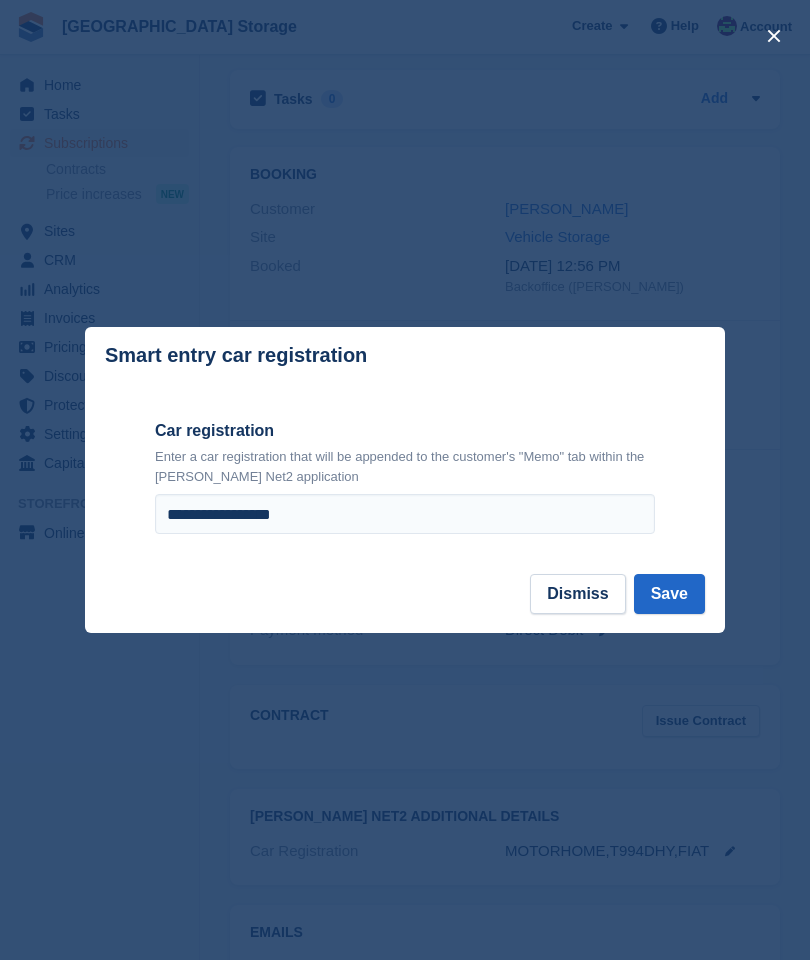 click on "Save" at bounding box center (669, 594) 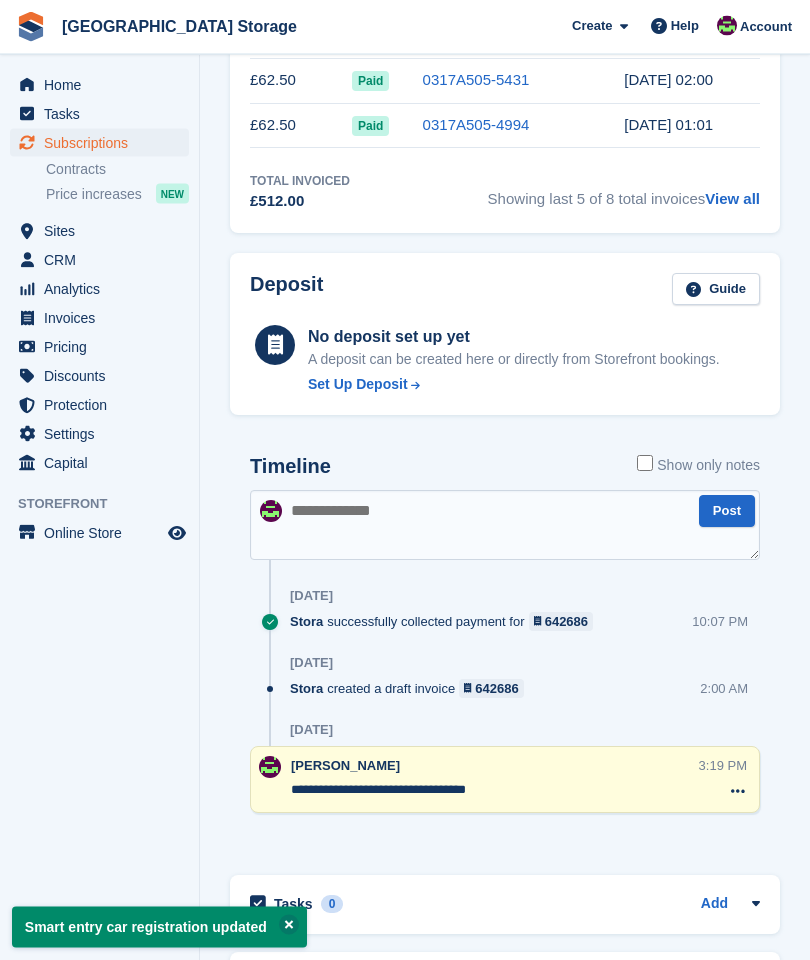 scroll, scrollTop: 873, scrollLeft: 0, axis: vertical 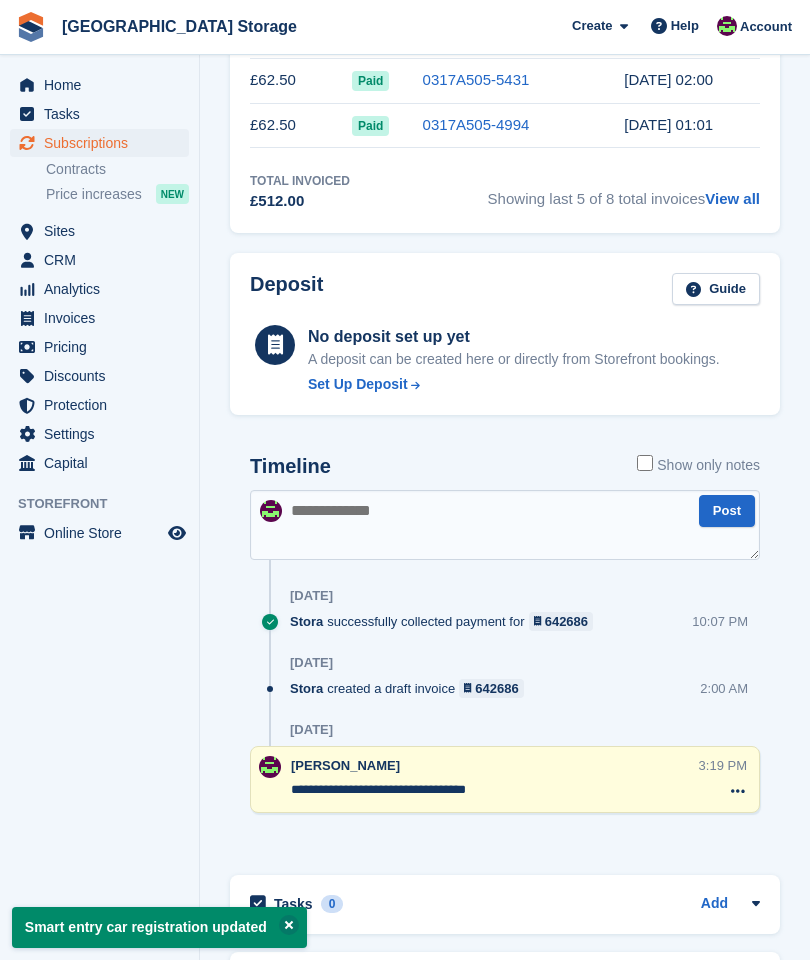 click at bounding box center [505, 525] 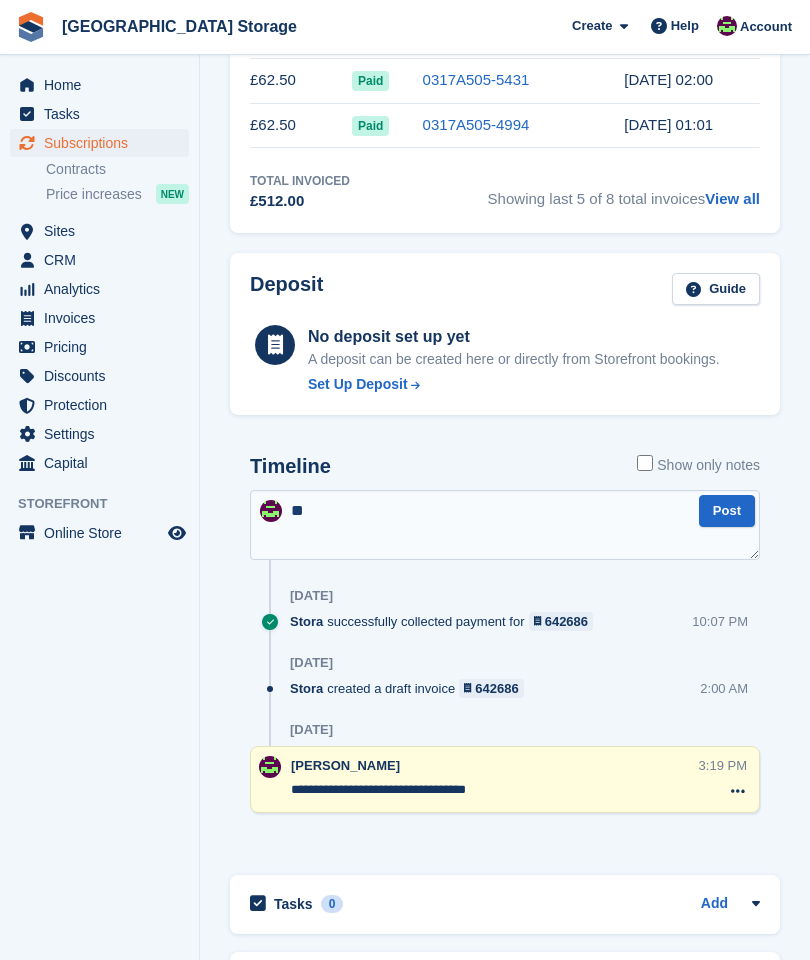 type on "*" 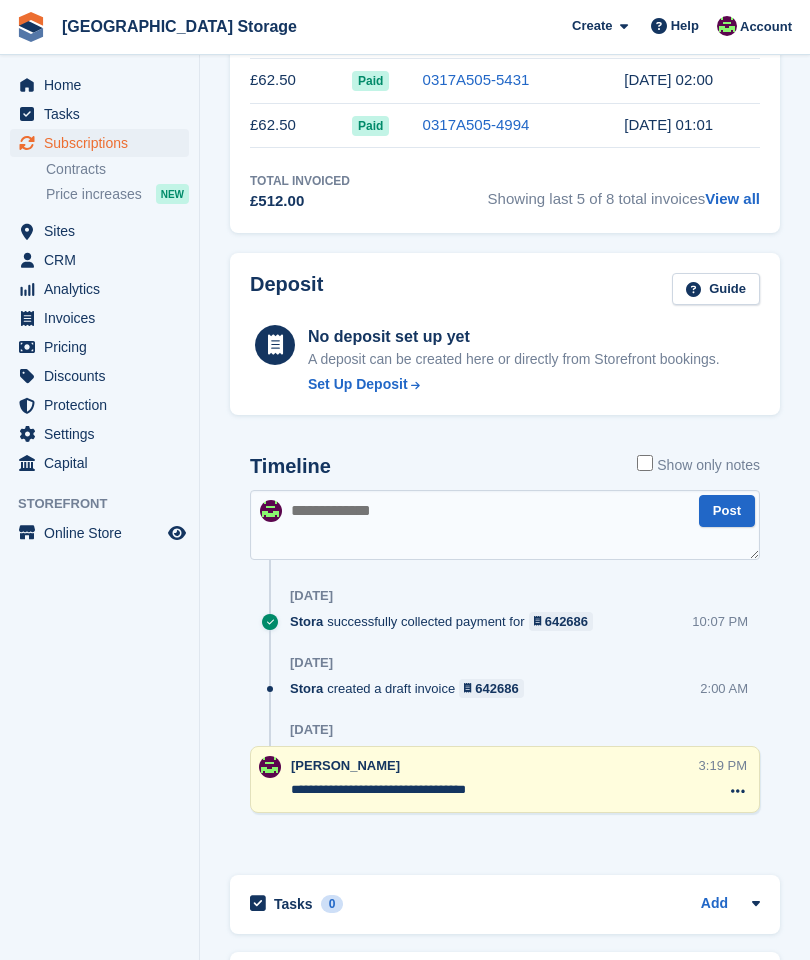 scroll, scrollTop: 691, scrollLeft: 0, axis: vertical 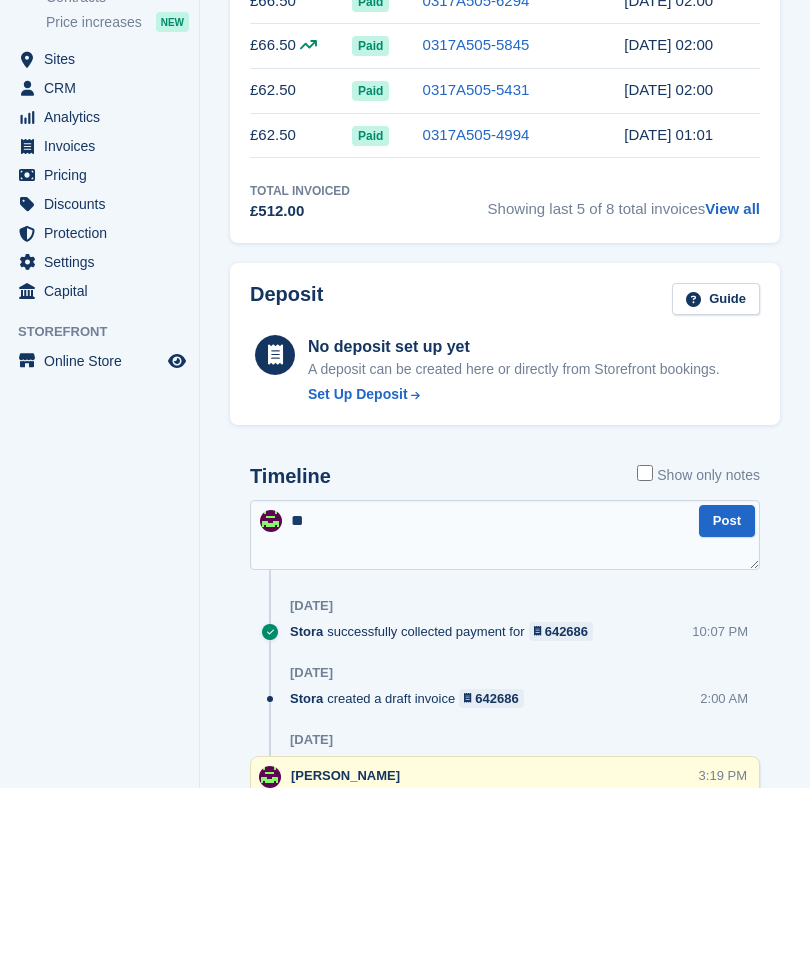 type on "*" 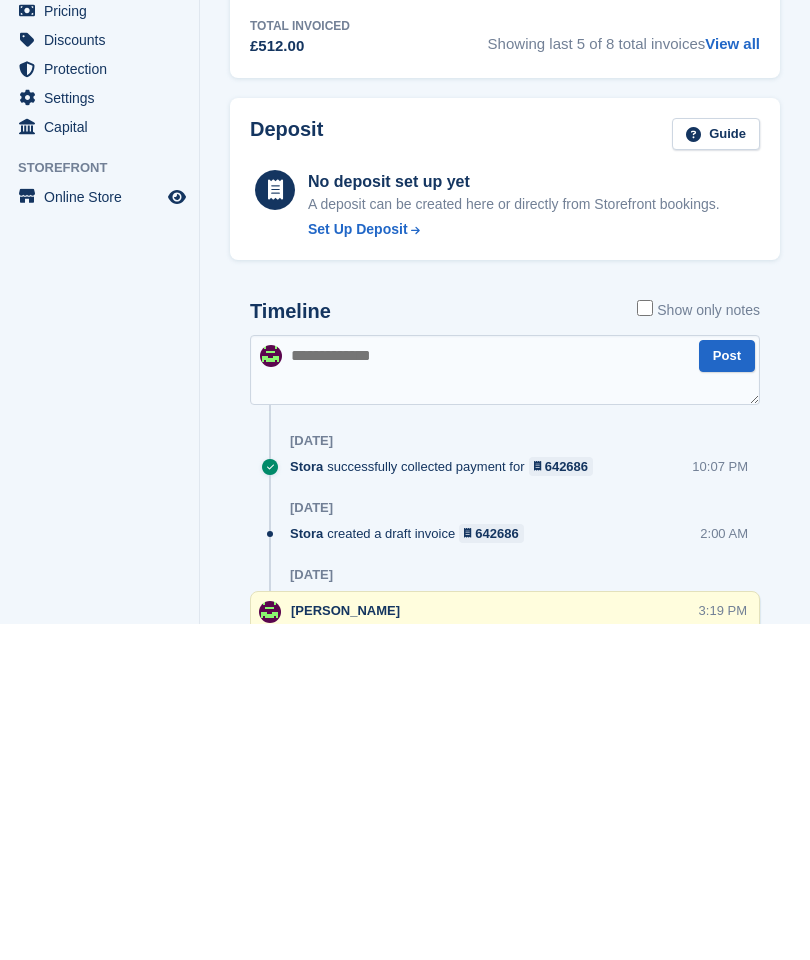 click at bounding box center [505, 707] 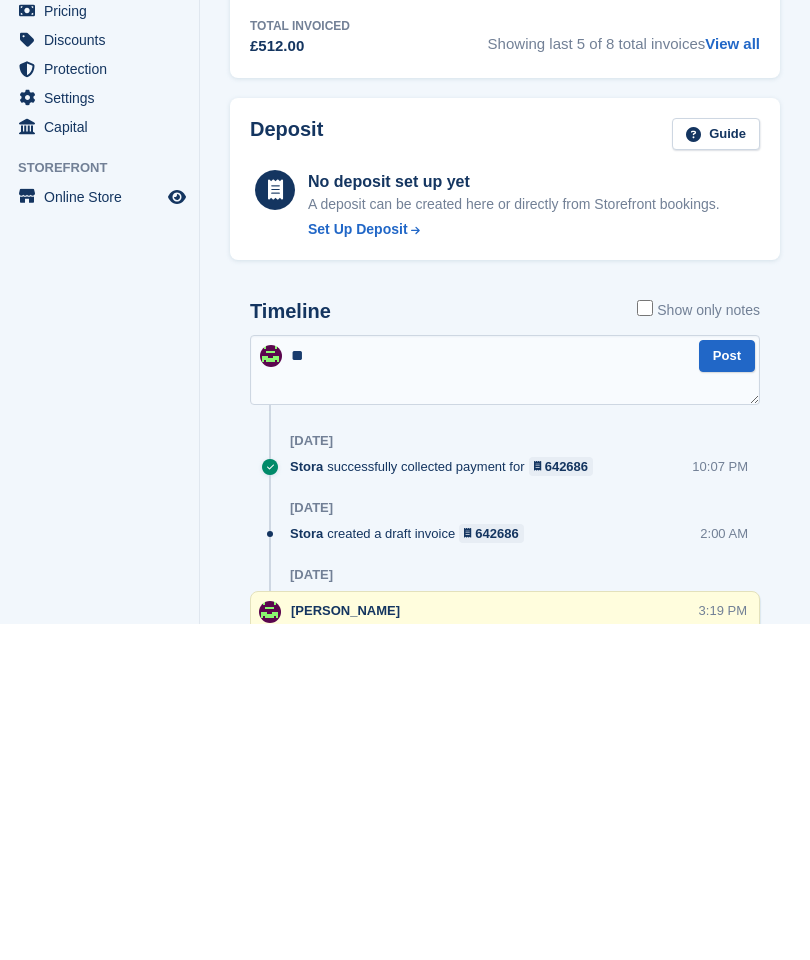 type on "**" 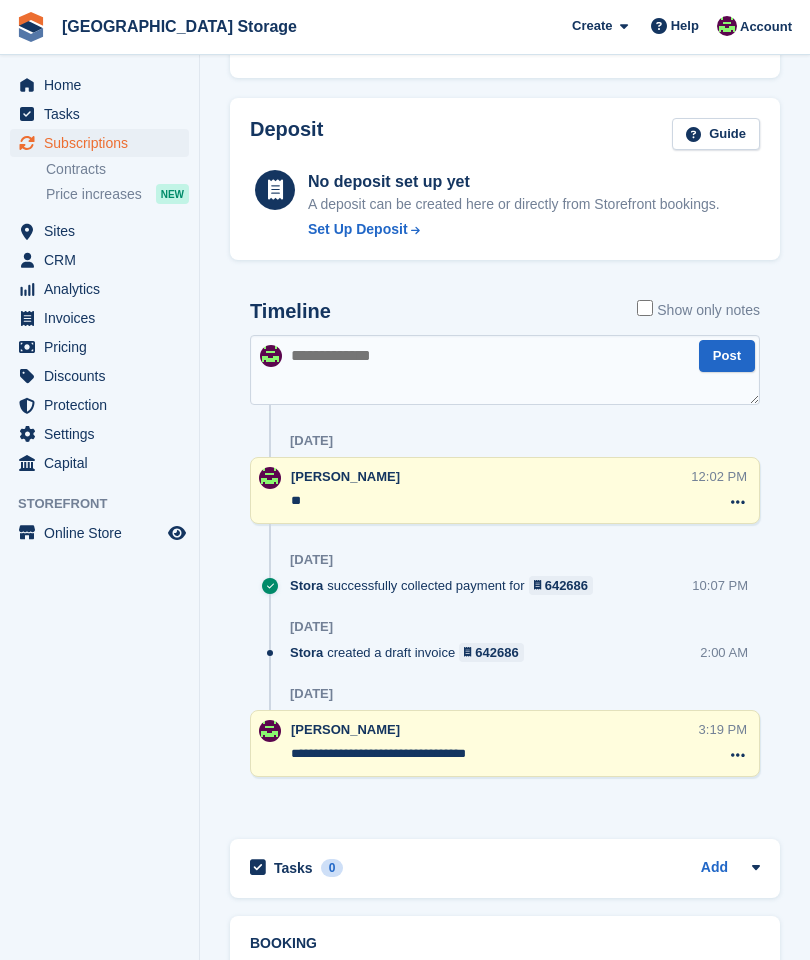 click at bounding box center [738, 502] 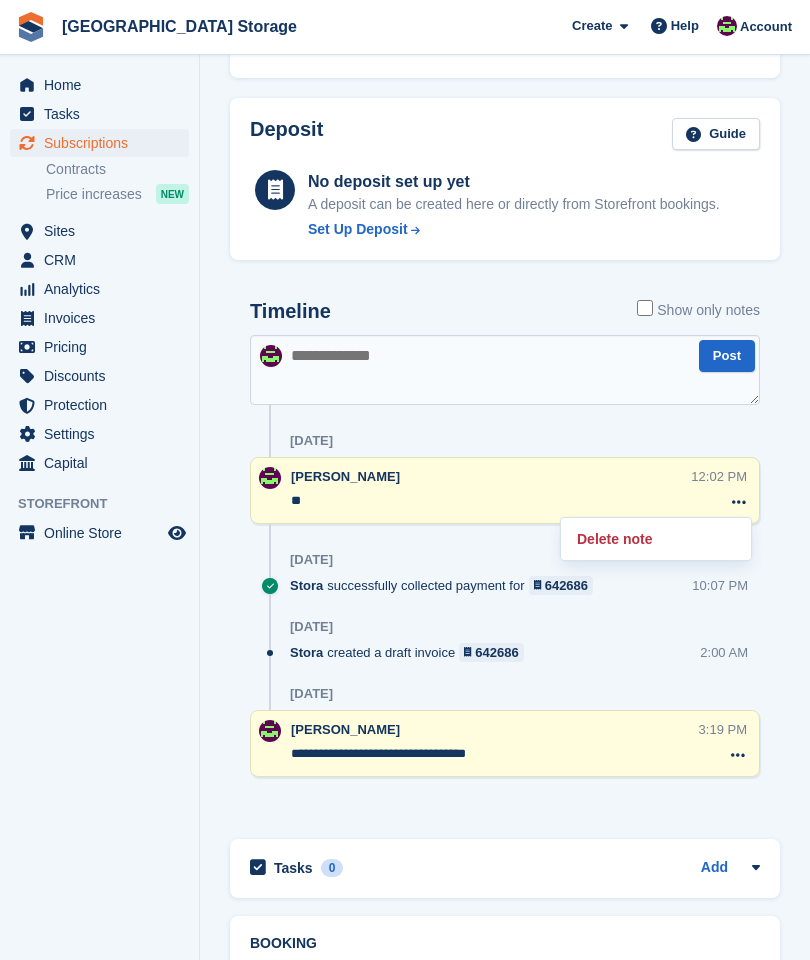 click at bounding box center [505, 370] 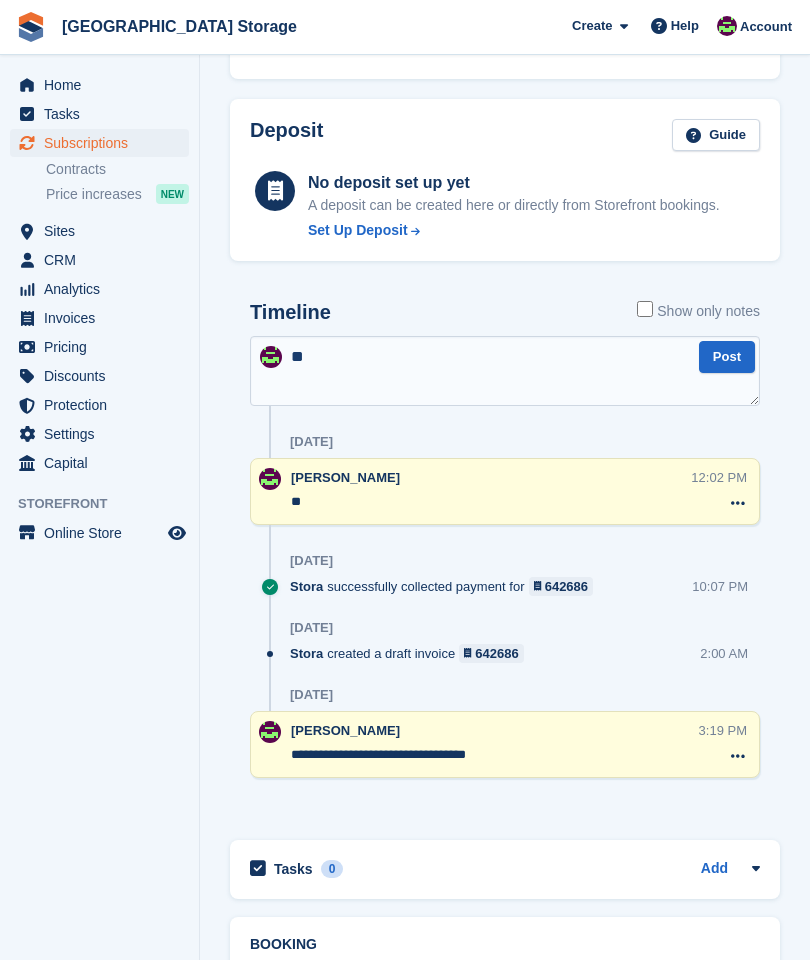 type on "**" 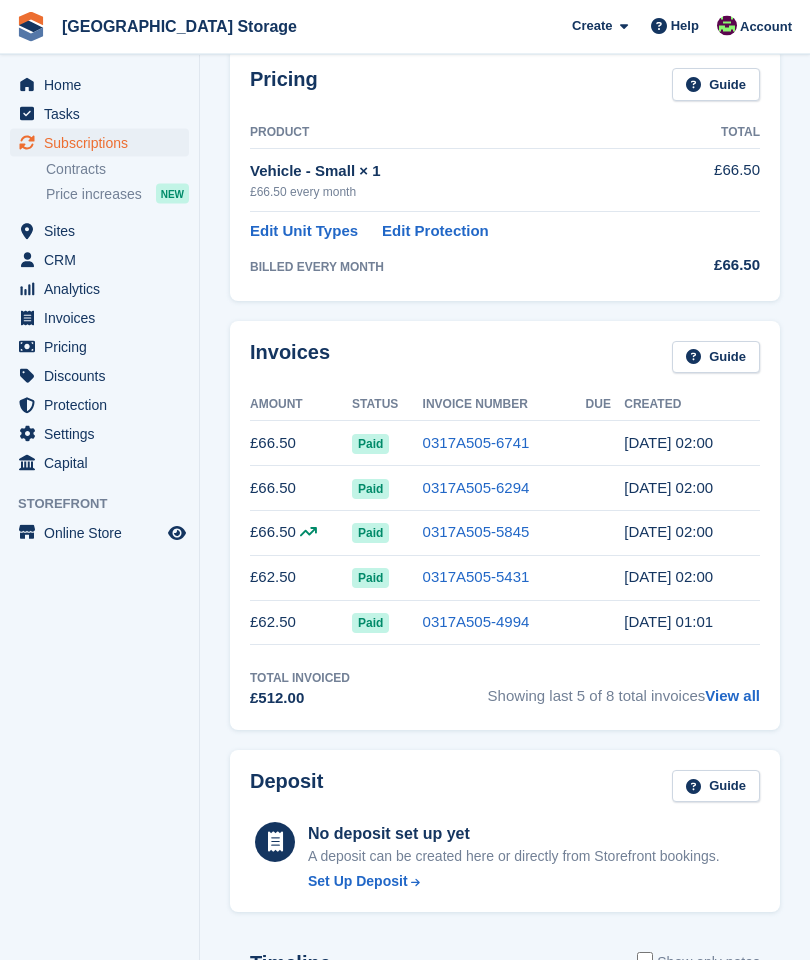 scroll, scrollTop: 0, scrollLeft: 0, axis: both 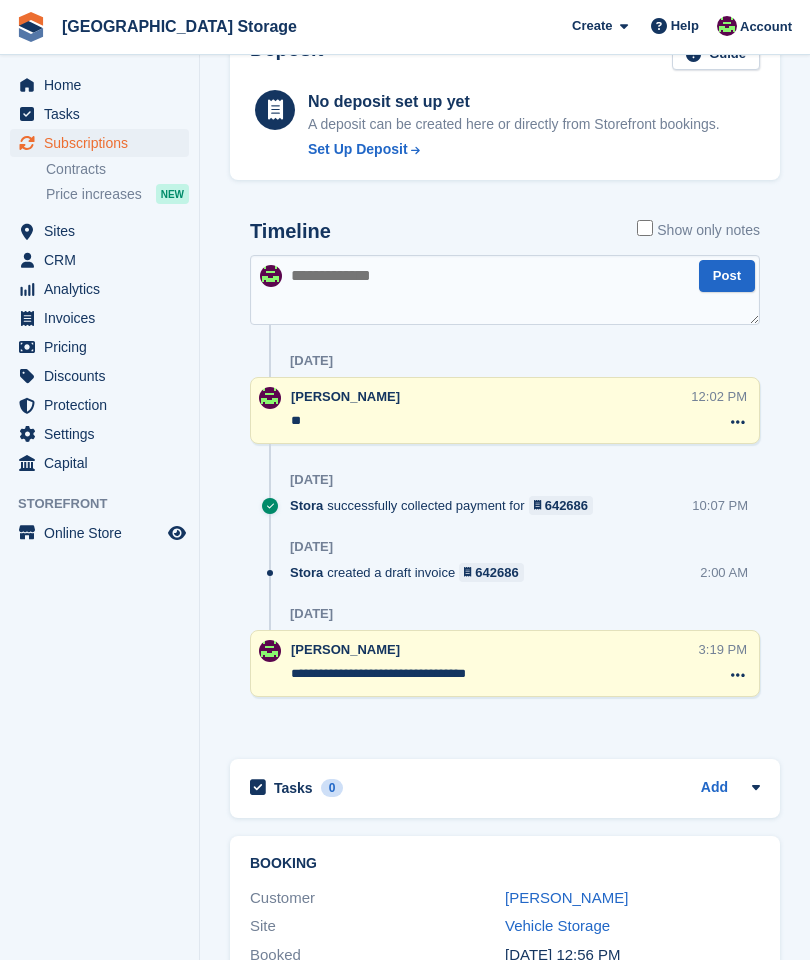 click at bounding box center (505, 290) 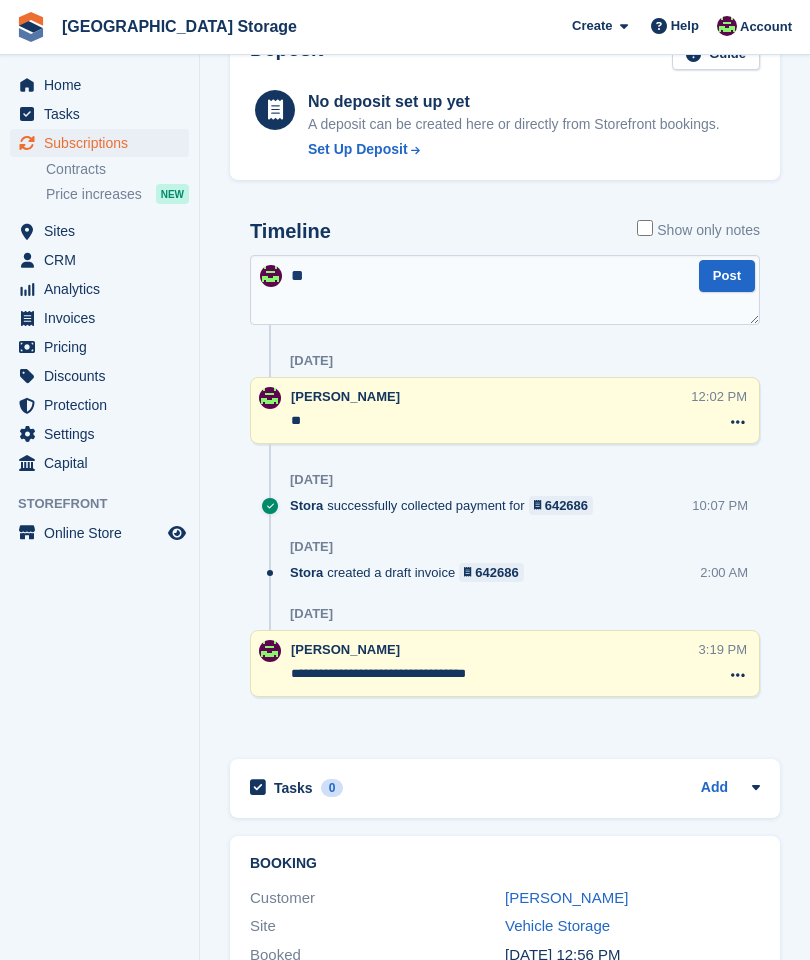 type on "**" 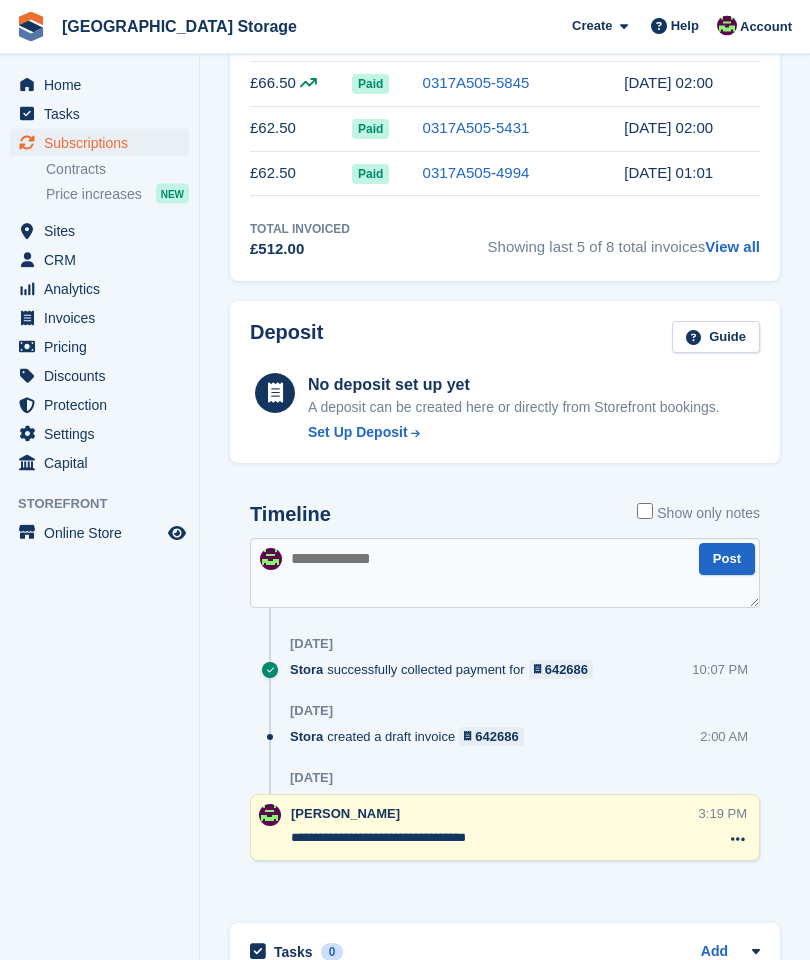scroll, scrollTop: 825, scrollLeft: 0, axis: vertical 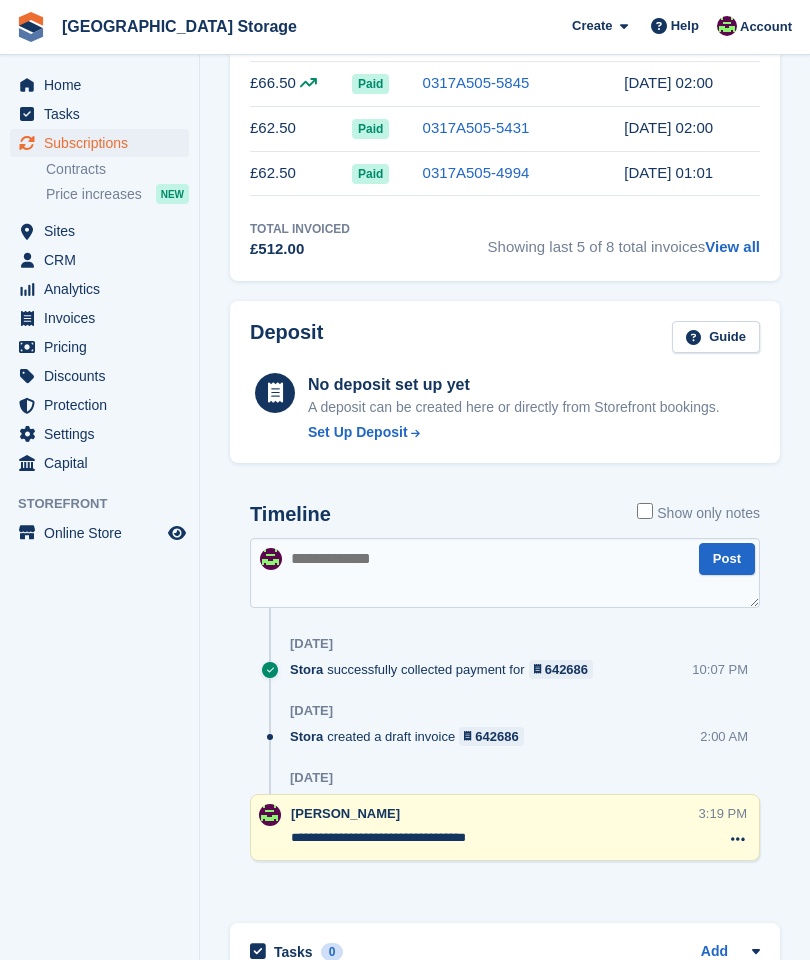 click at bounding box center (505, 573) 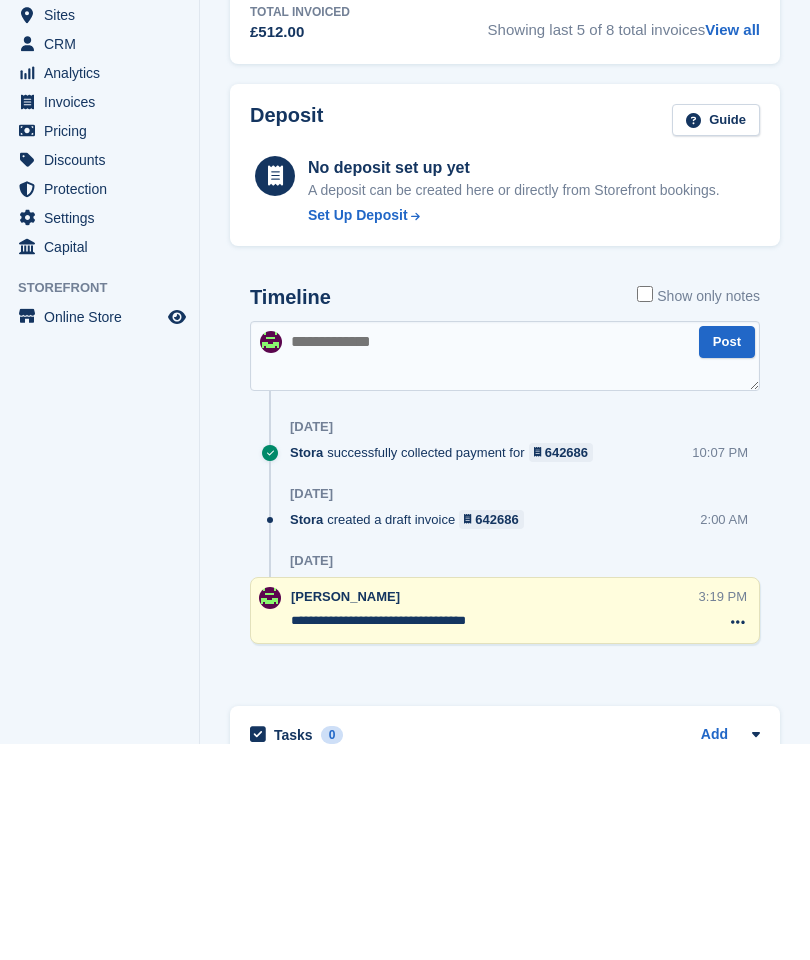 click on "Home
Tasks
Subscriptions
Subscriptions
Subscriptions
Contracts
Price increases
NEW
Contracts
Price increases
NEW
Sites
Sites
Sites
Vehicle Storage
Self Storage" at bounding box center [99, 485] 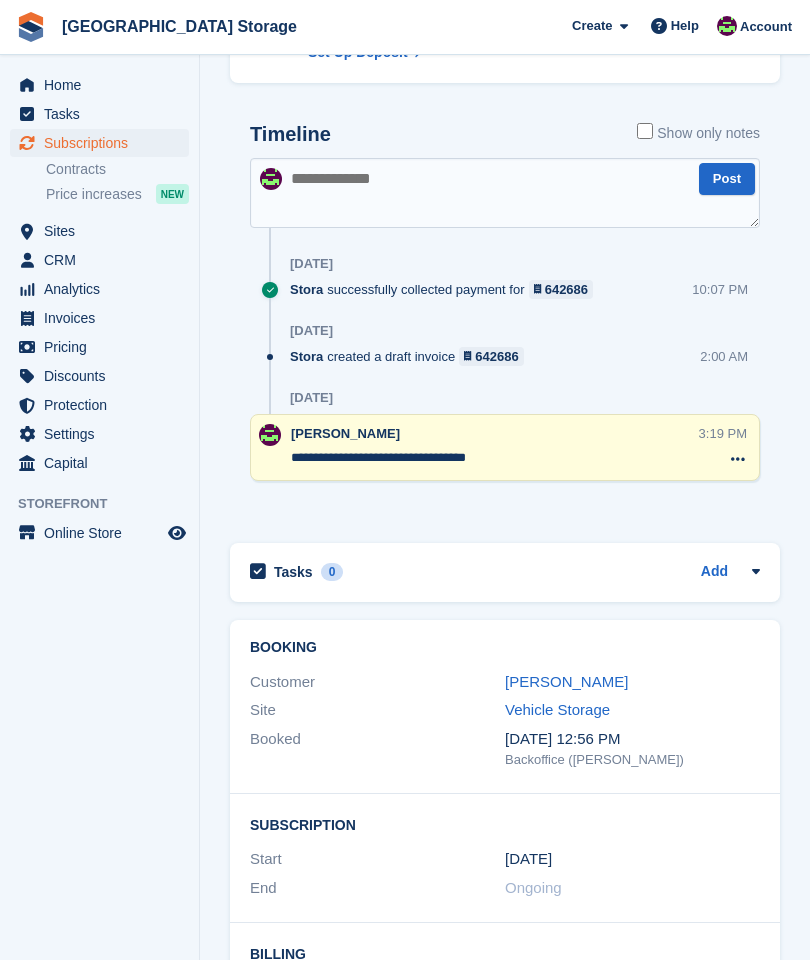 scroll, scrollTop: 1203, scrollLeft: 0, axis: vertical 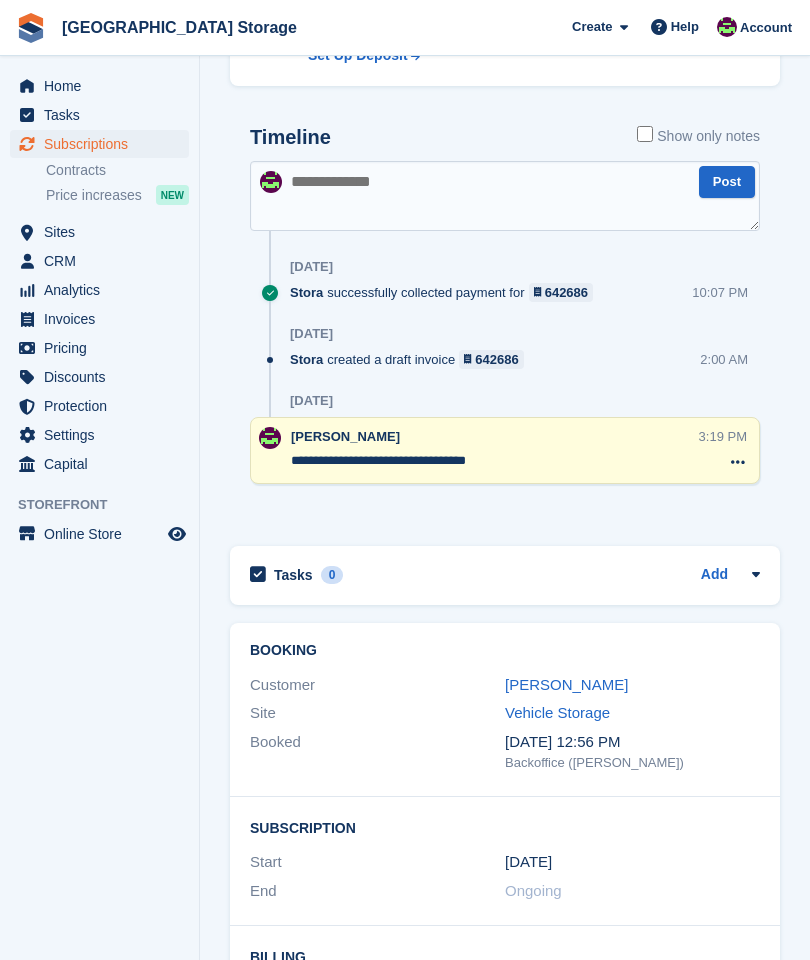click at bounding box center [505, 195] 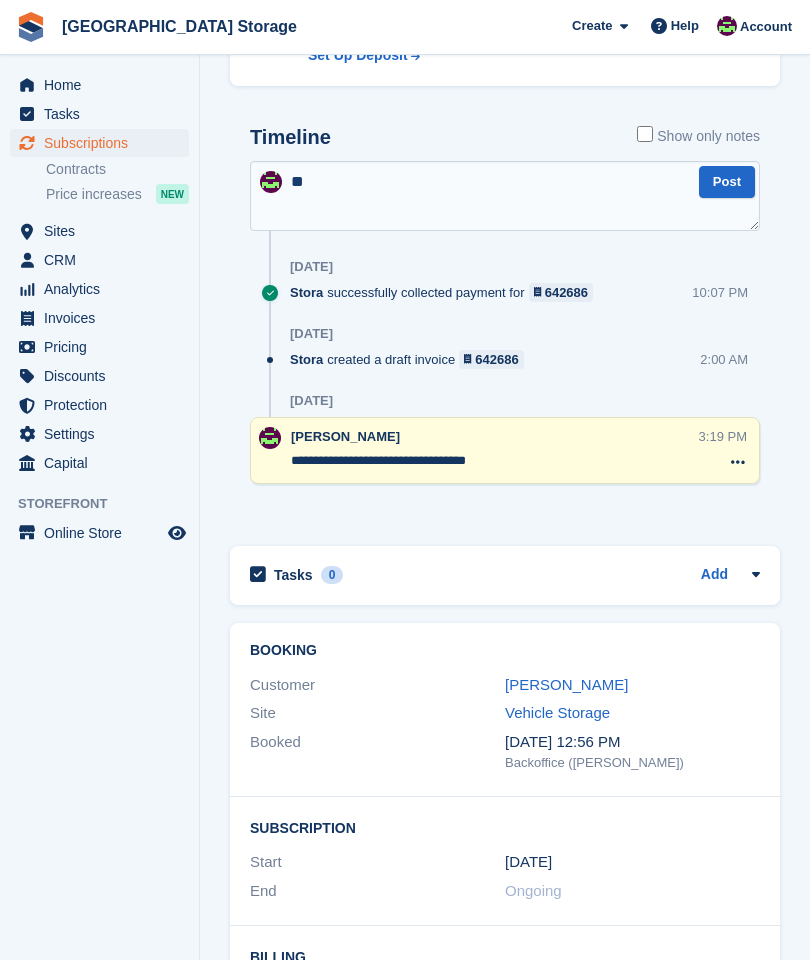 type on "**" 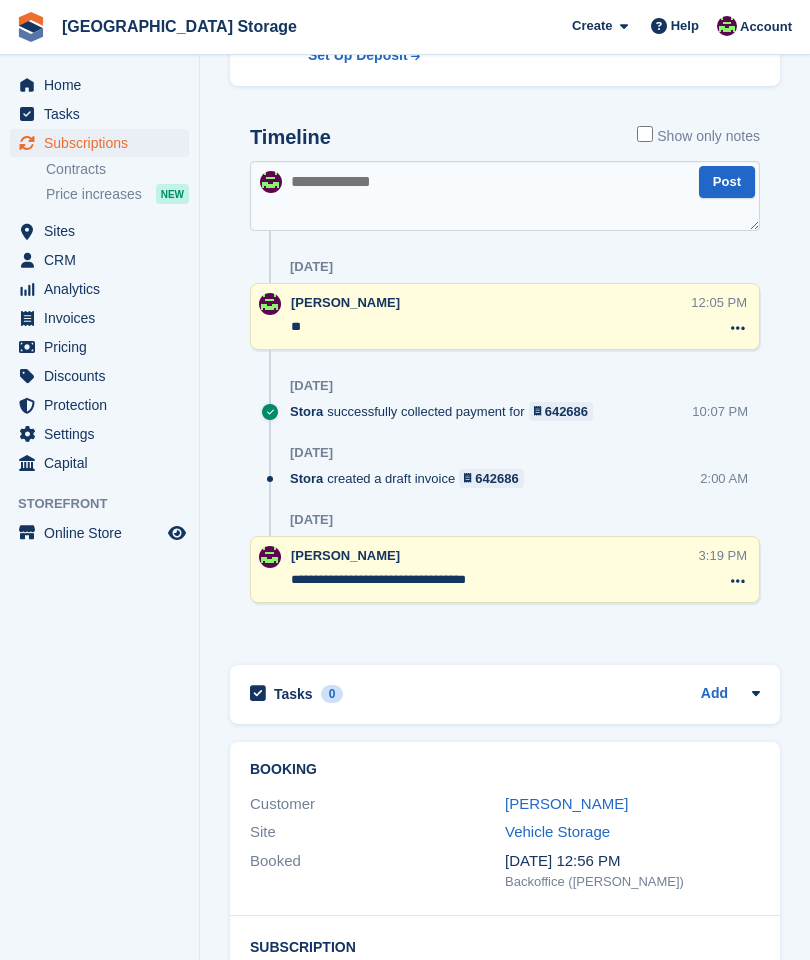click at bounding box center [505, 196] 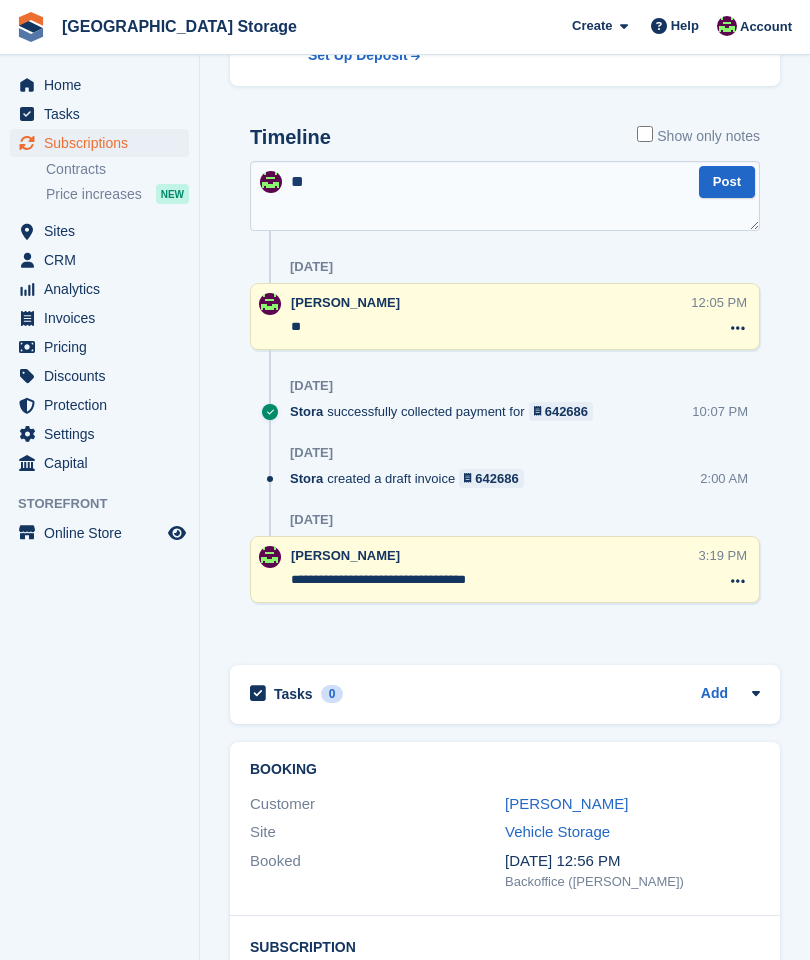 click on "**" at bounding box center (505, 196) 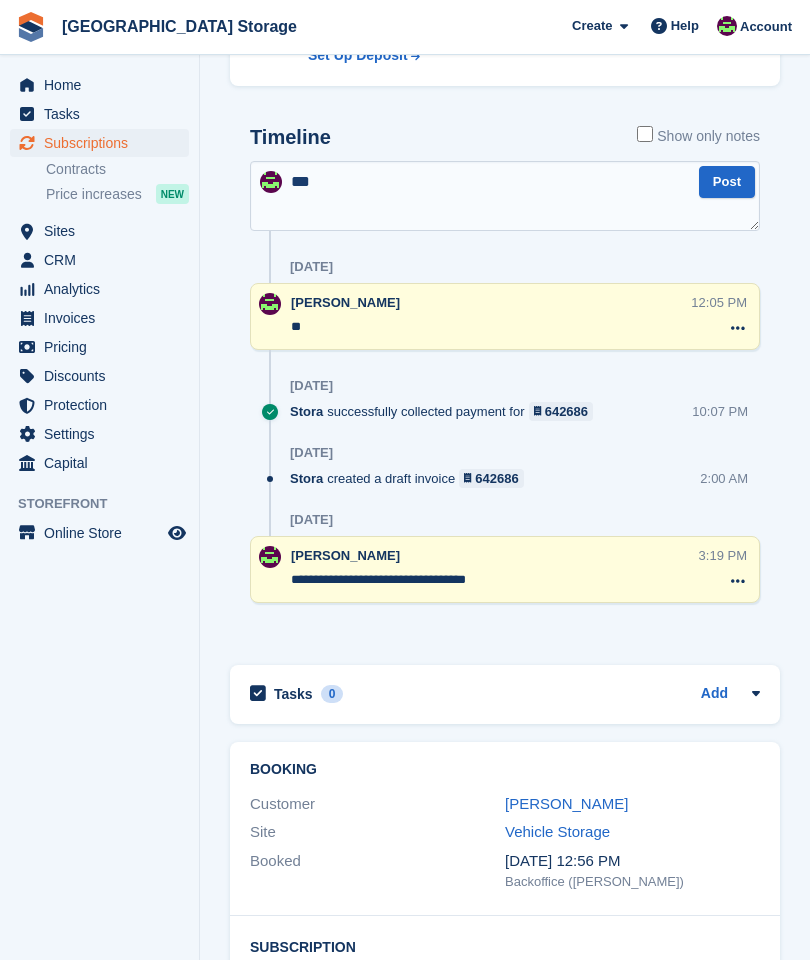 type on "***" 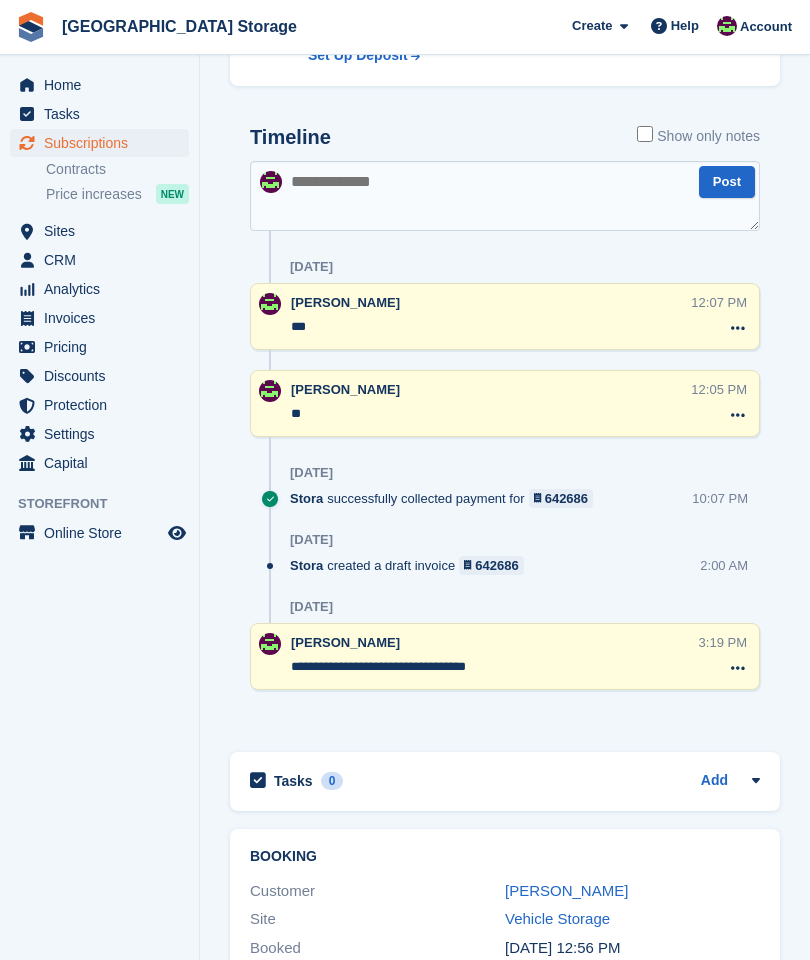 click at bounding box center (505, 196) 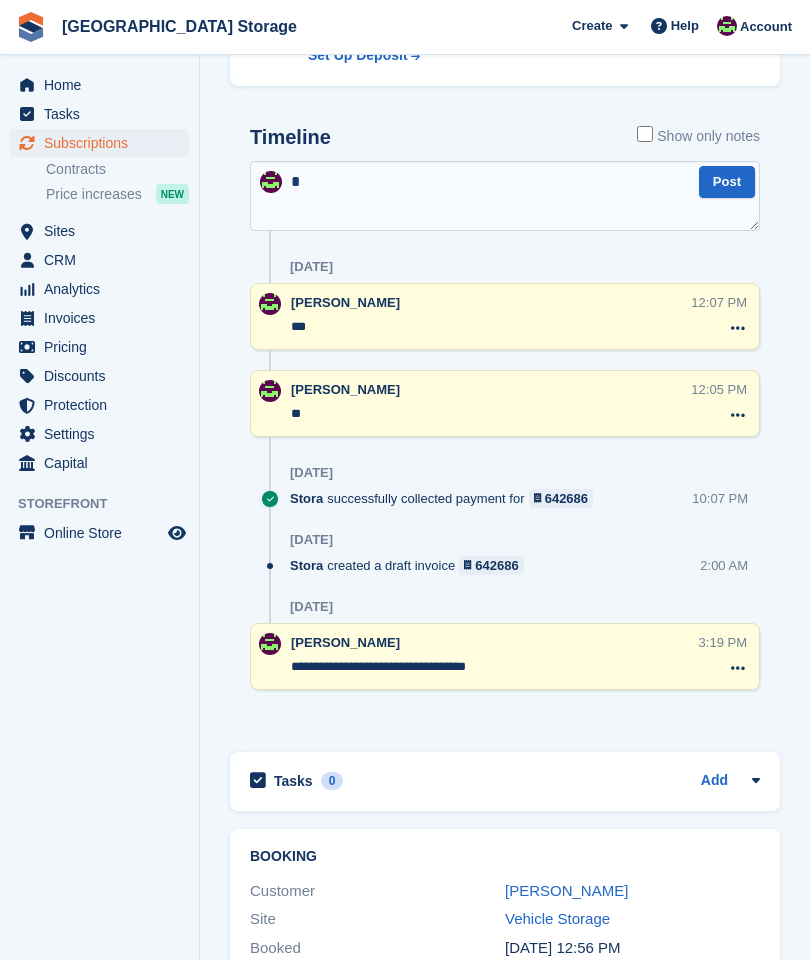 type 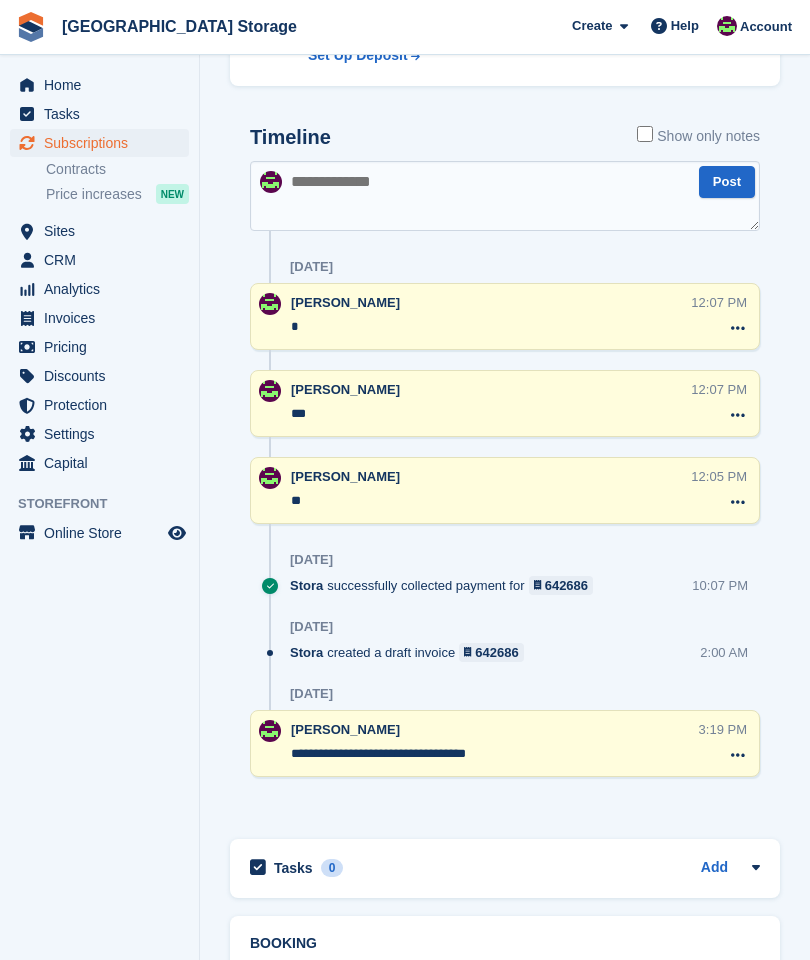click at bounding box center (505, 196) 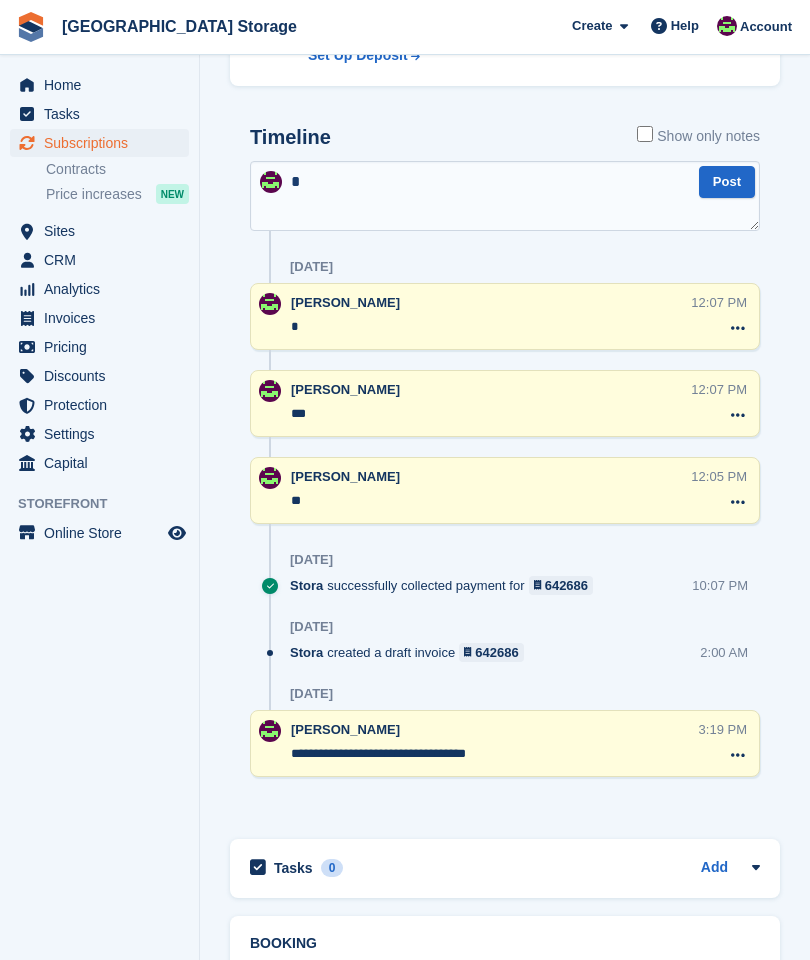 type on "*" 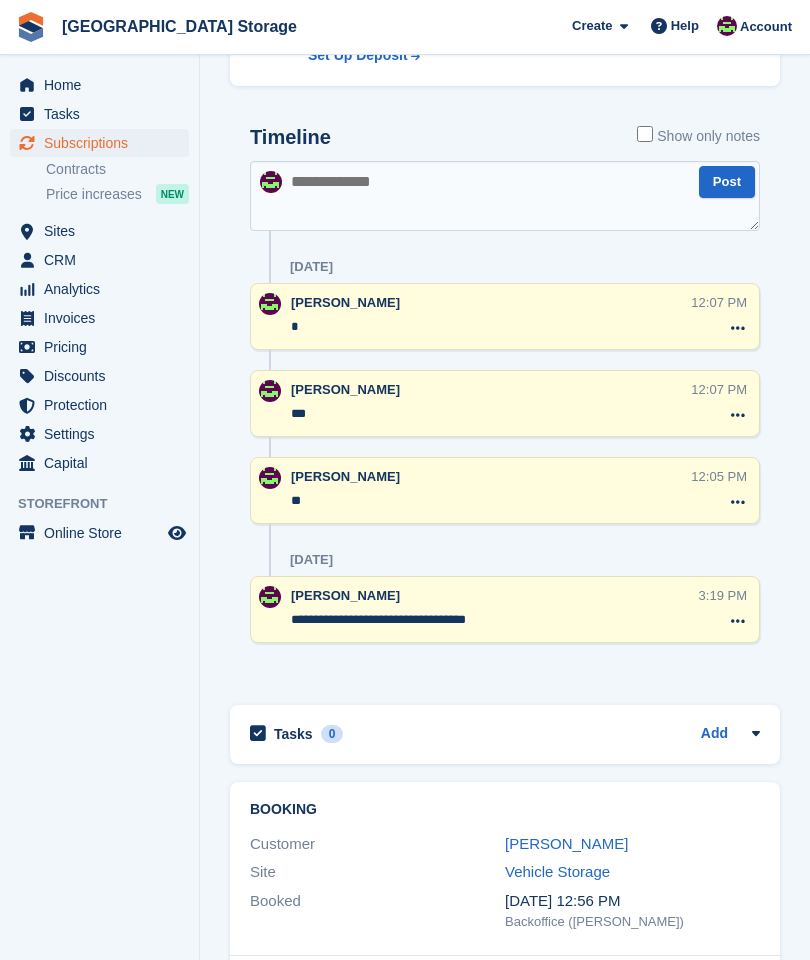 click on "Show only notes" at bounding box center [698, 136] 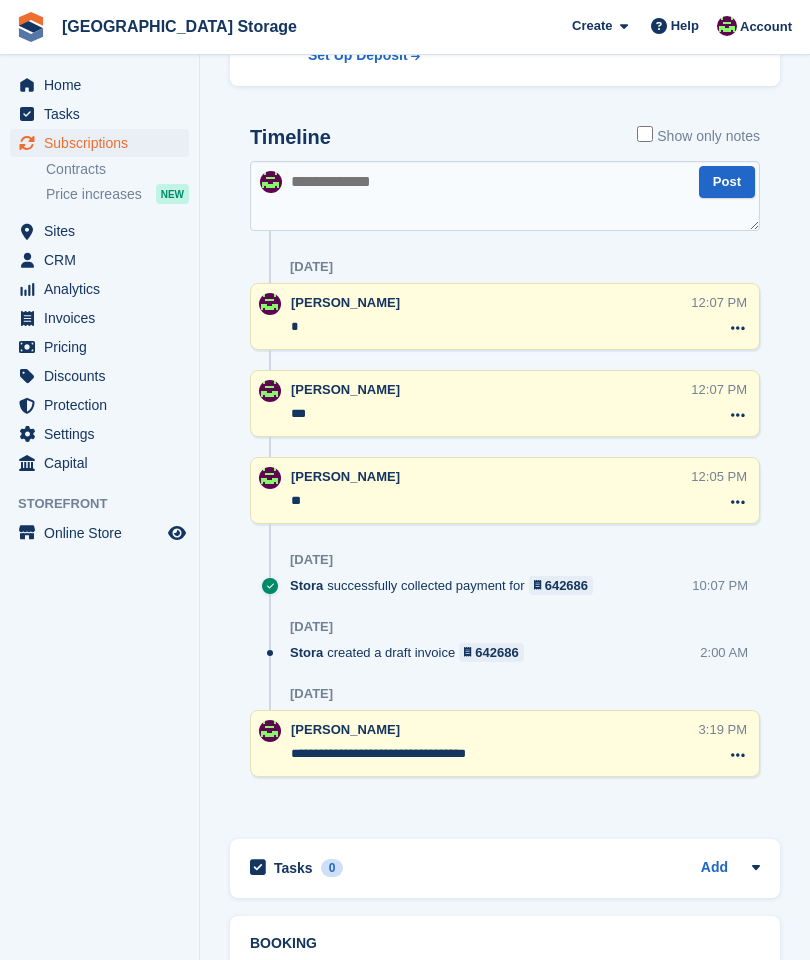 click on "Post" at bounding box center [727, 182] 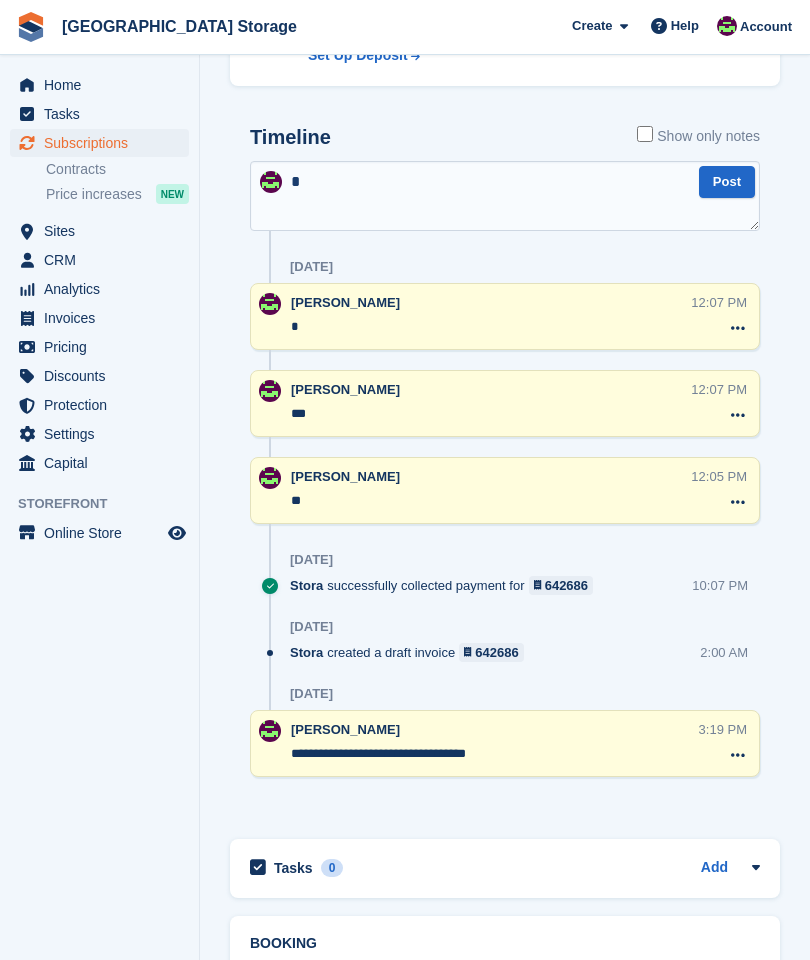 type on "*" 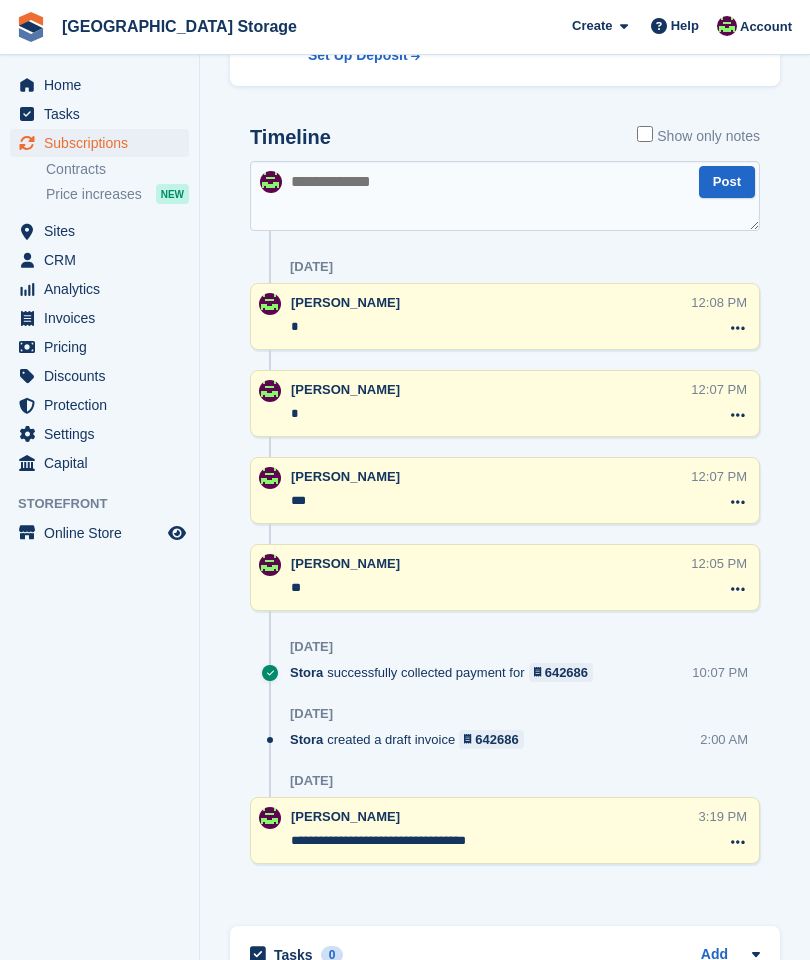 click at bounding box center (505, 196) 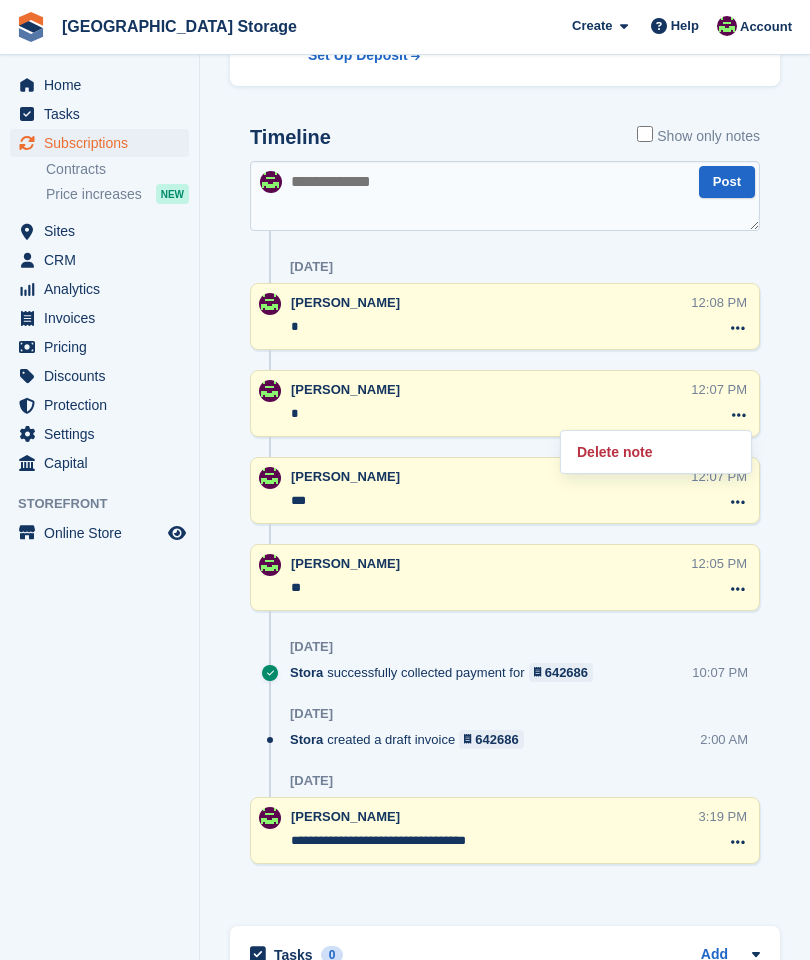 click on "Delete note" at bounding box center [656, 452] 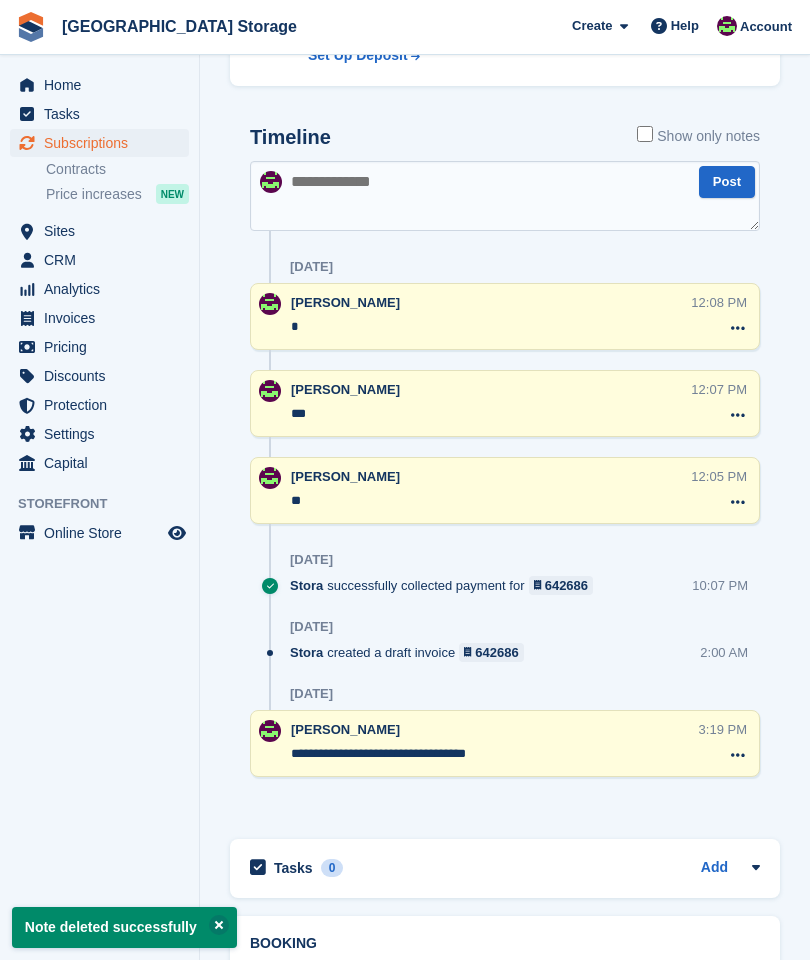 click on "12:07 PM" at bounding box center (719, 389) 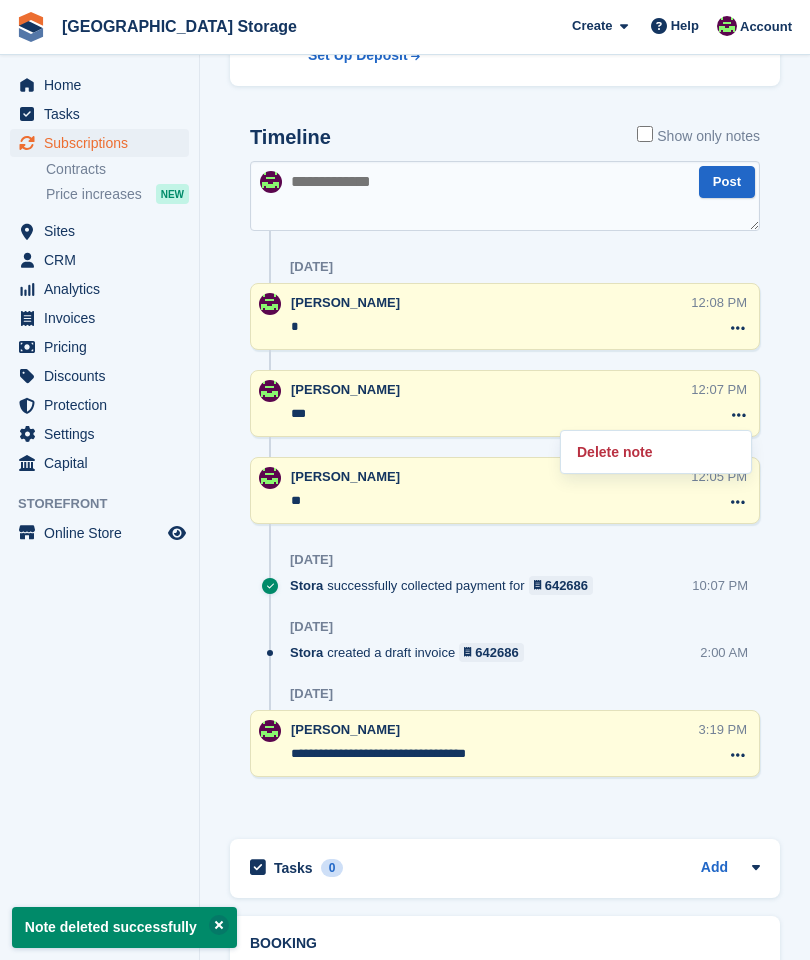click on "Delete note" at bounding box center [656, 452] 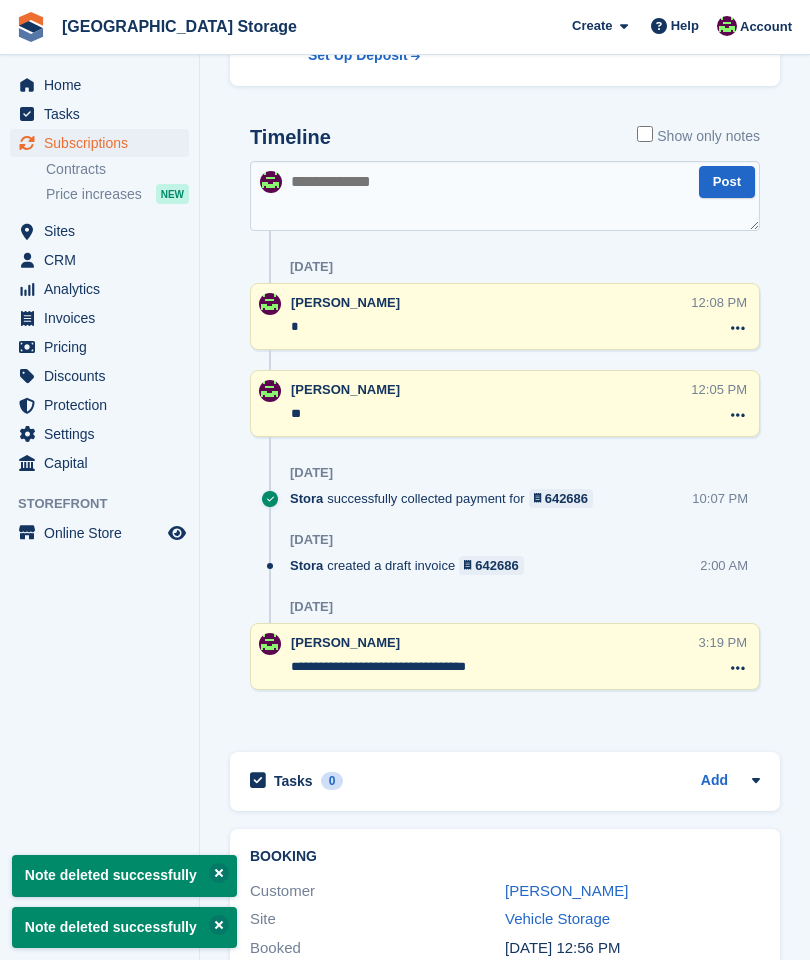 click at bounding box center [738, 415] 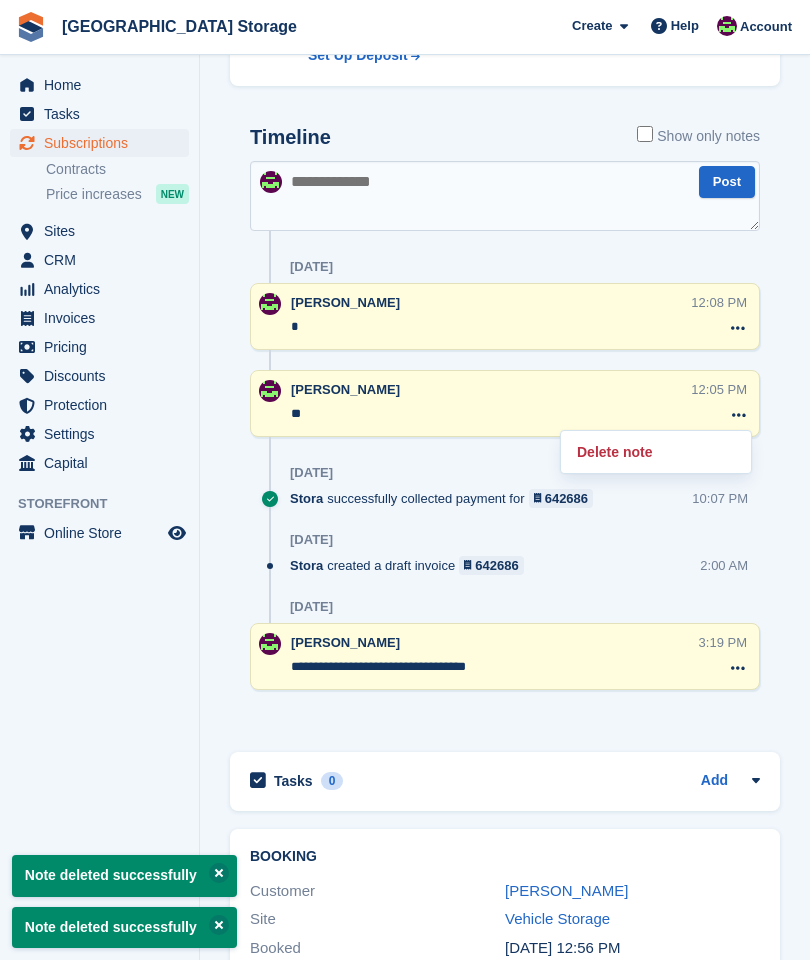 click on "Delete note" at bounding box center [656, 452] 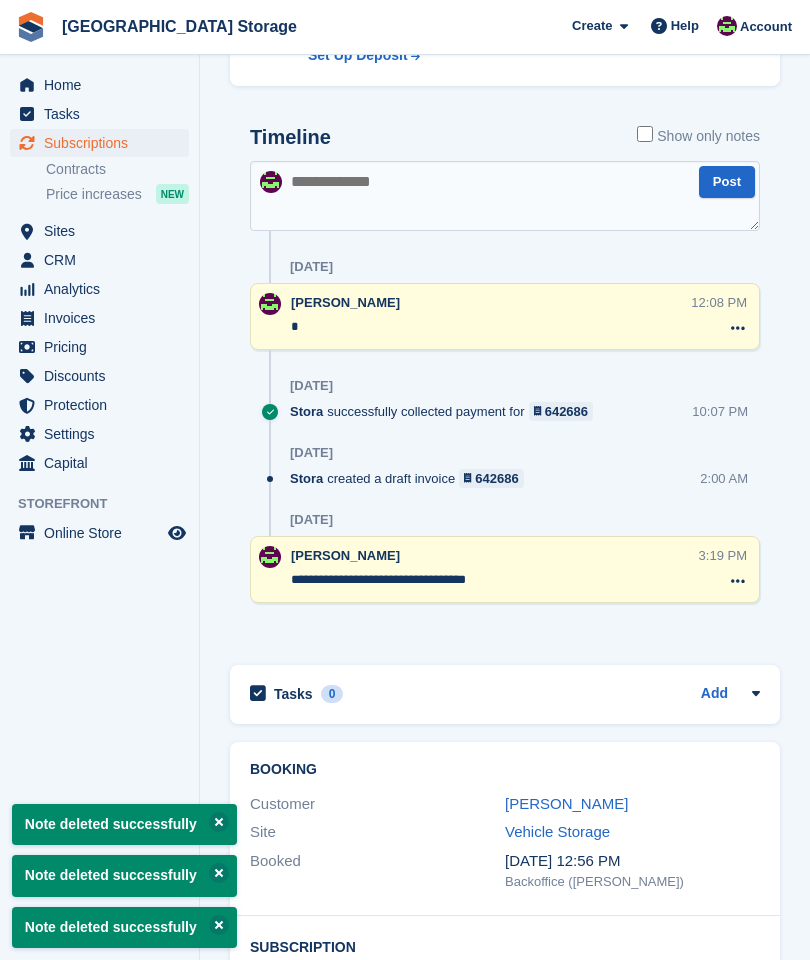 click at bounding box center (738, 328) 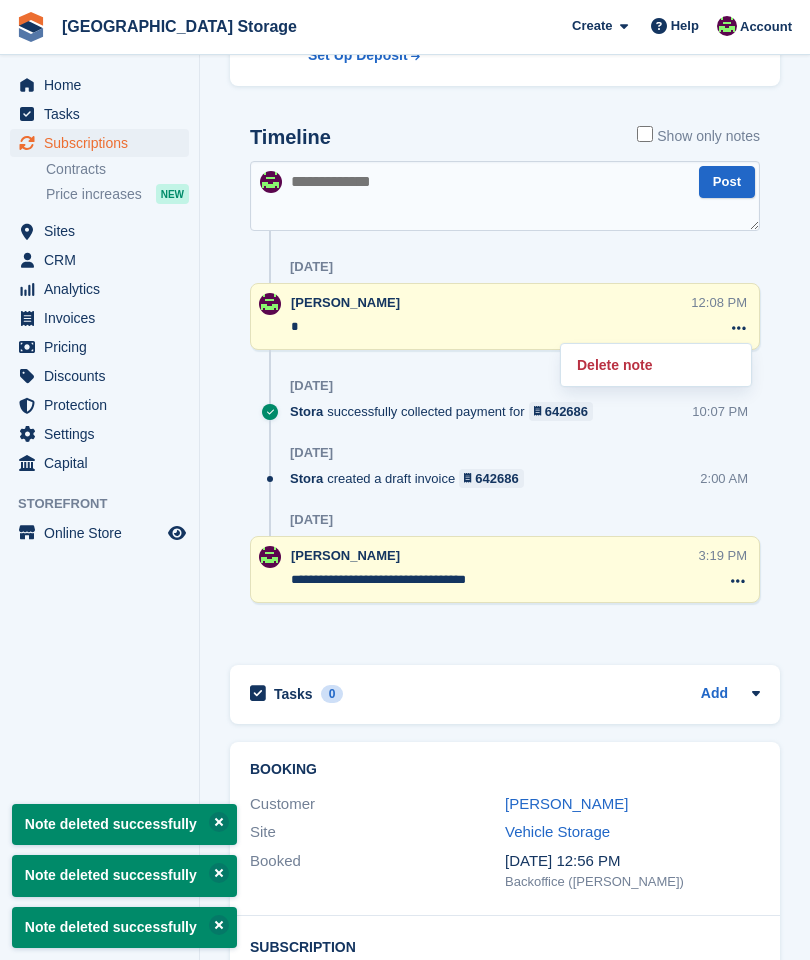 click on "Delete note" at bounding box center [656, 365] 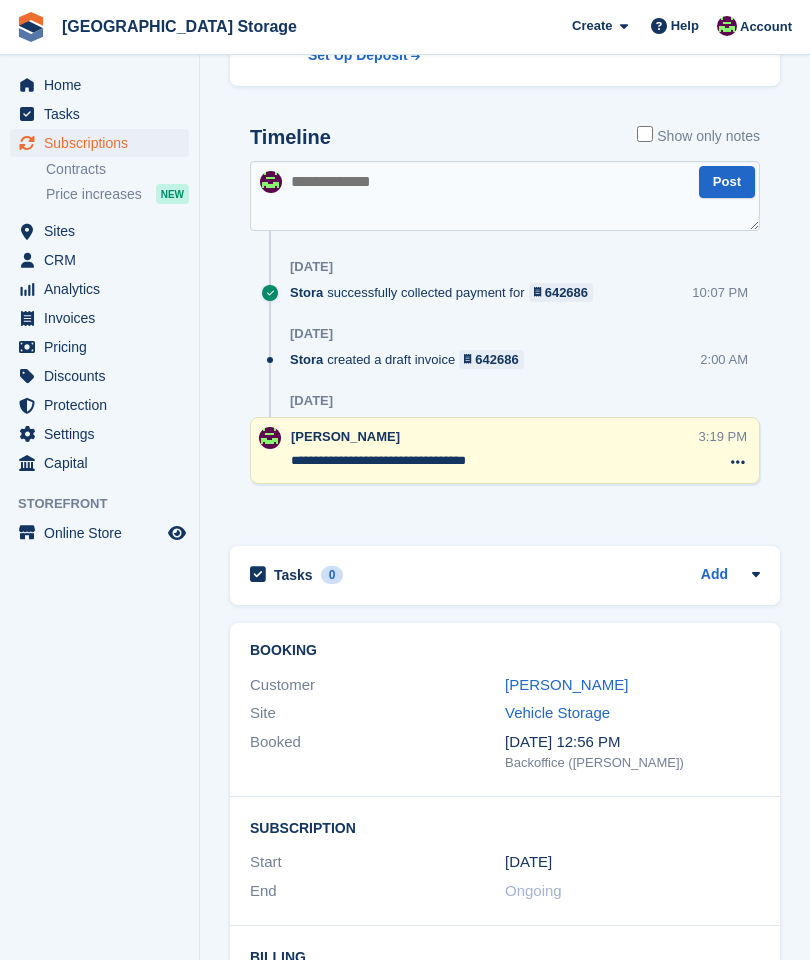 click on "Account" at bounding box center (756, 27) 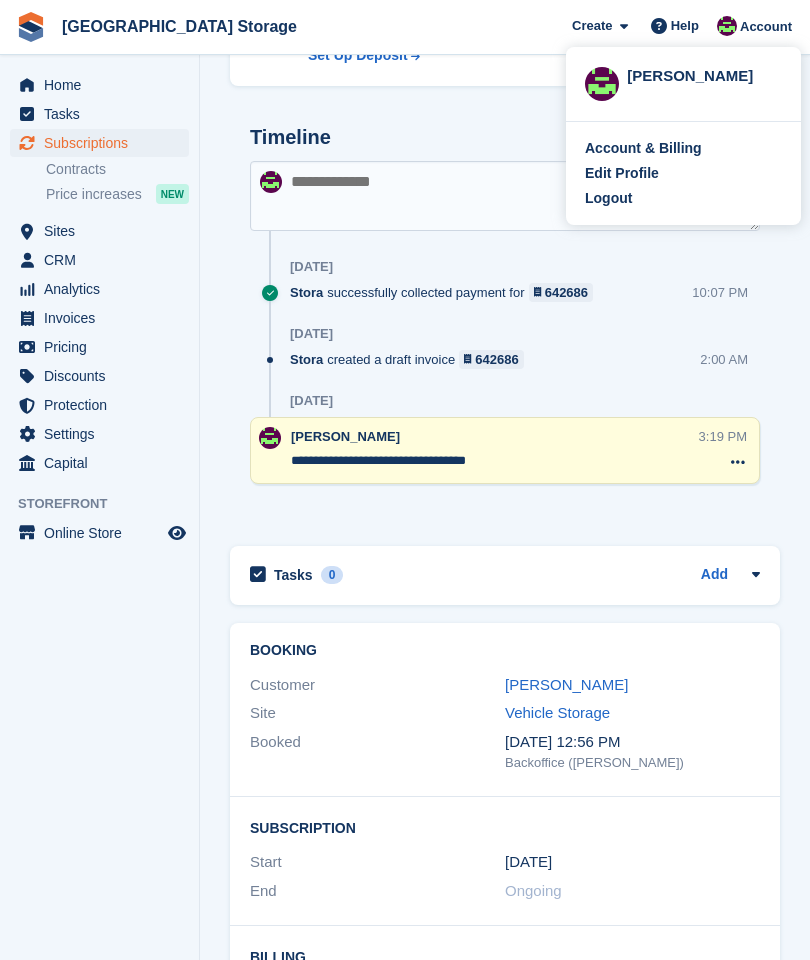 click on "Logout" at bounding box center [608, 198] 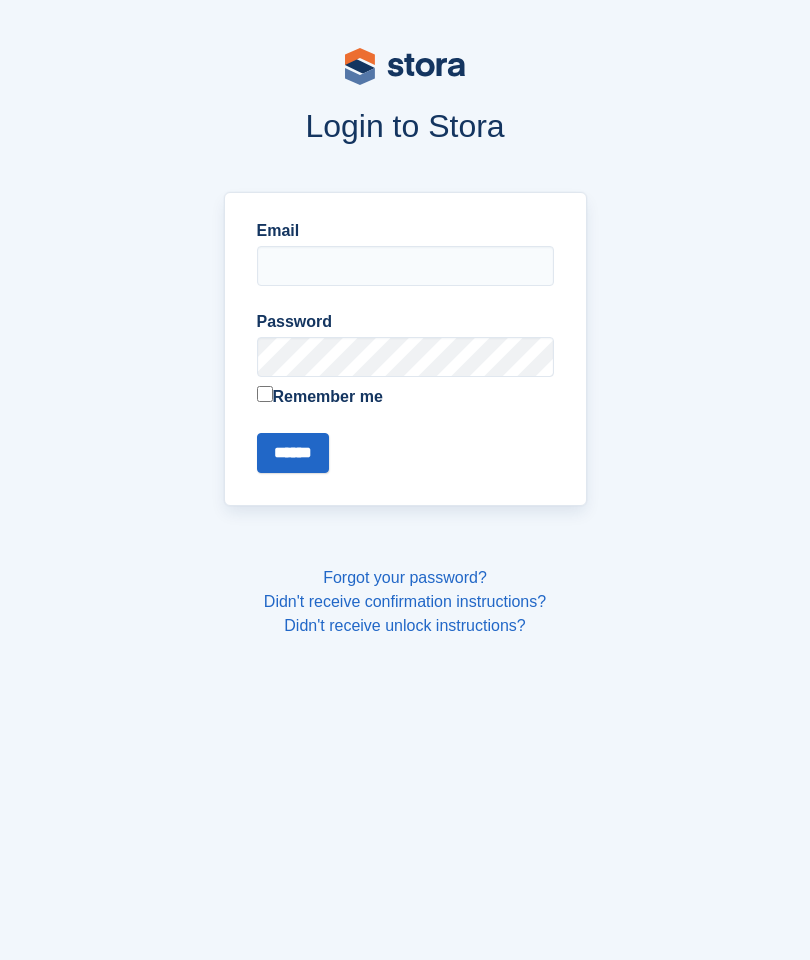 scroll, scrollTop: 0, scrollLeft: 0, axis: both 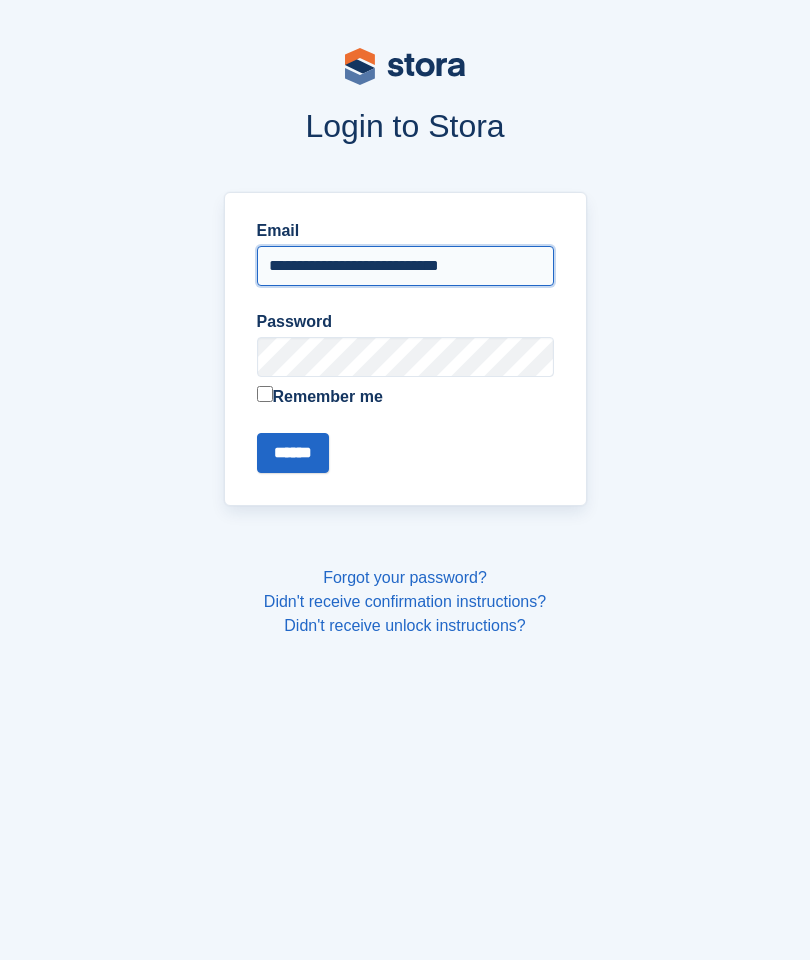 type on "**********" 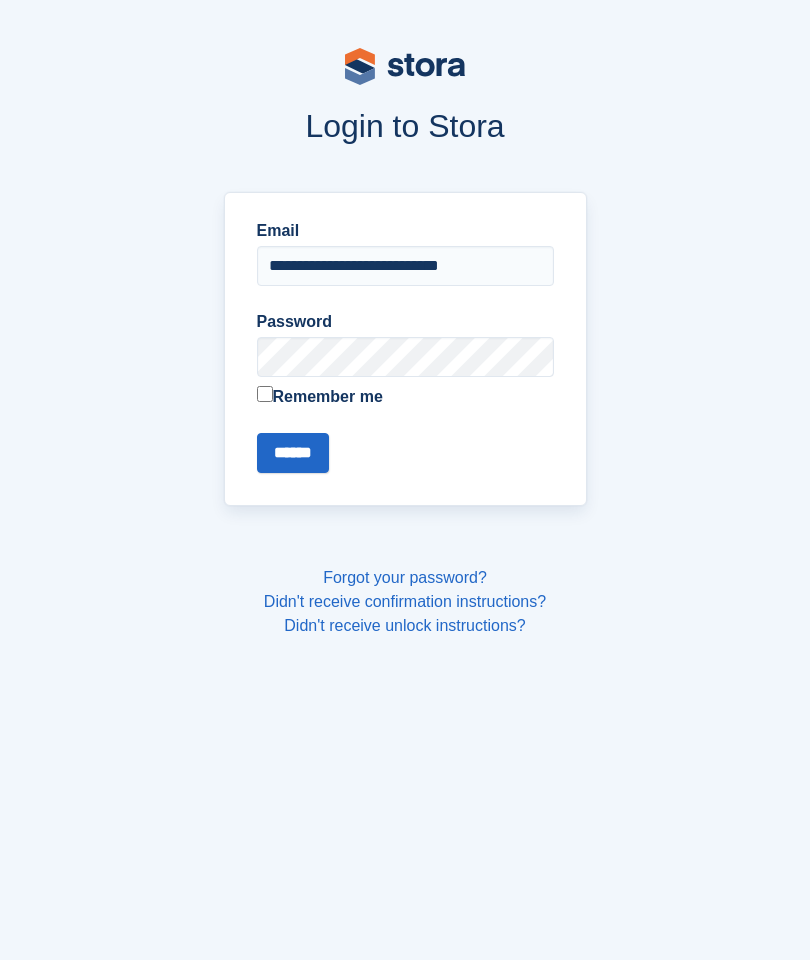 click on "******" at bounding box center (293, 453) 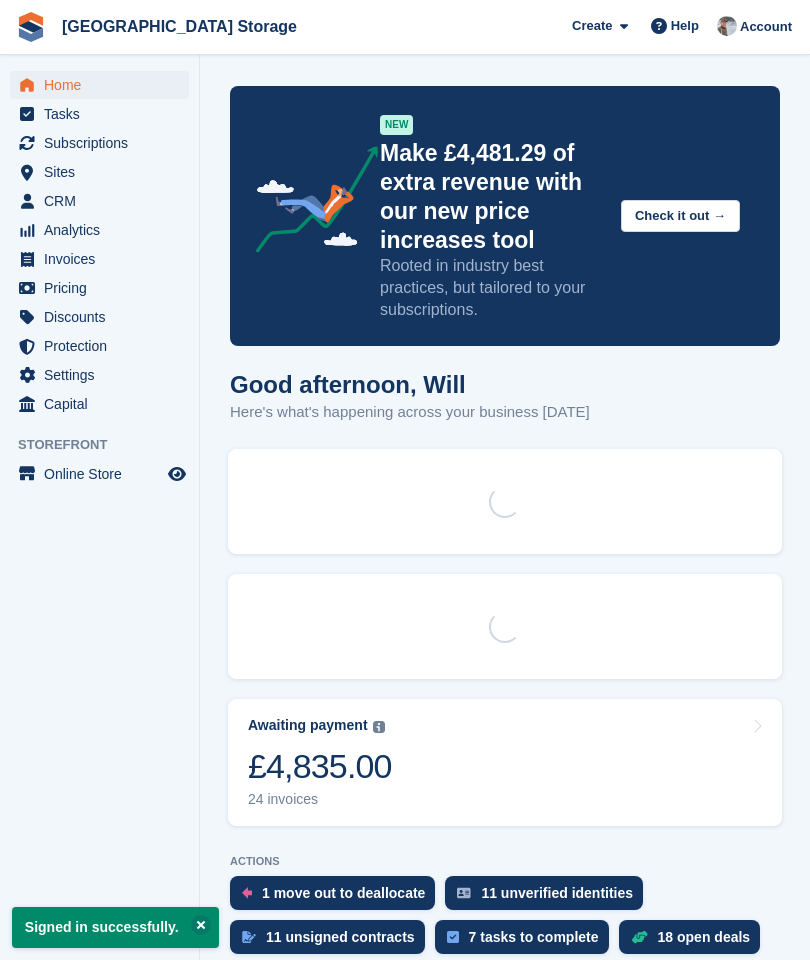 scroll, scrollTop: 0, scrollLeft: 0, axis: both 